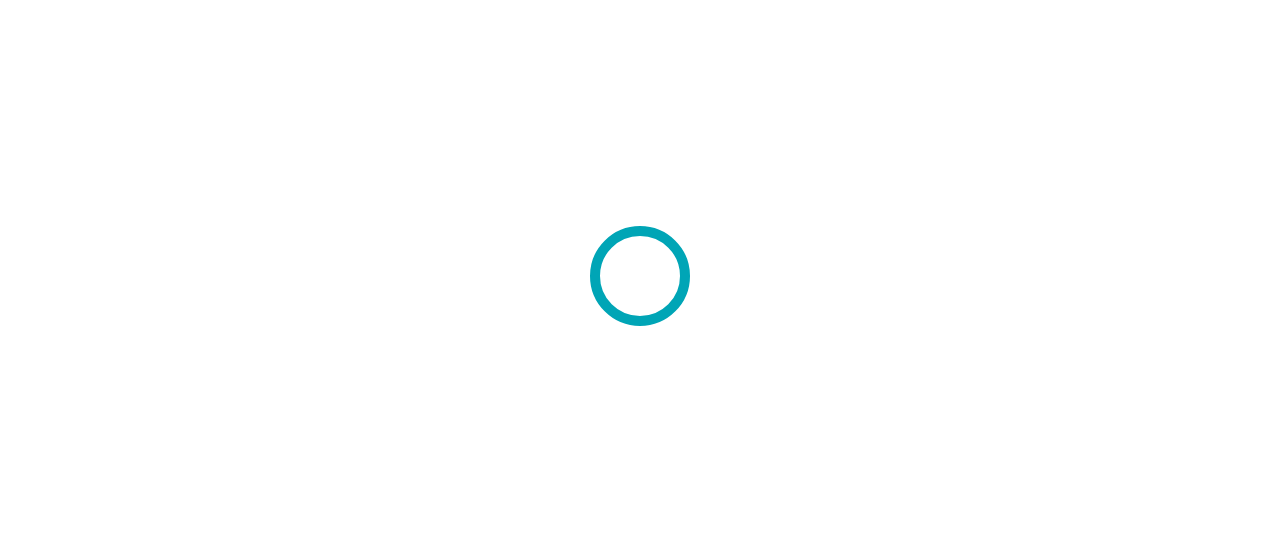scroll, scrollTop: 0, scrollLeft: 0, axis: both 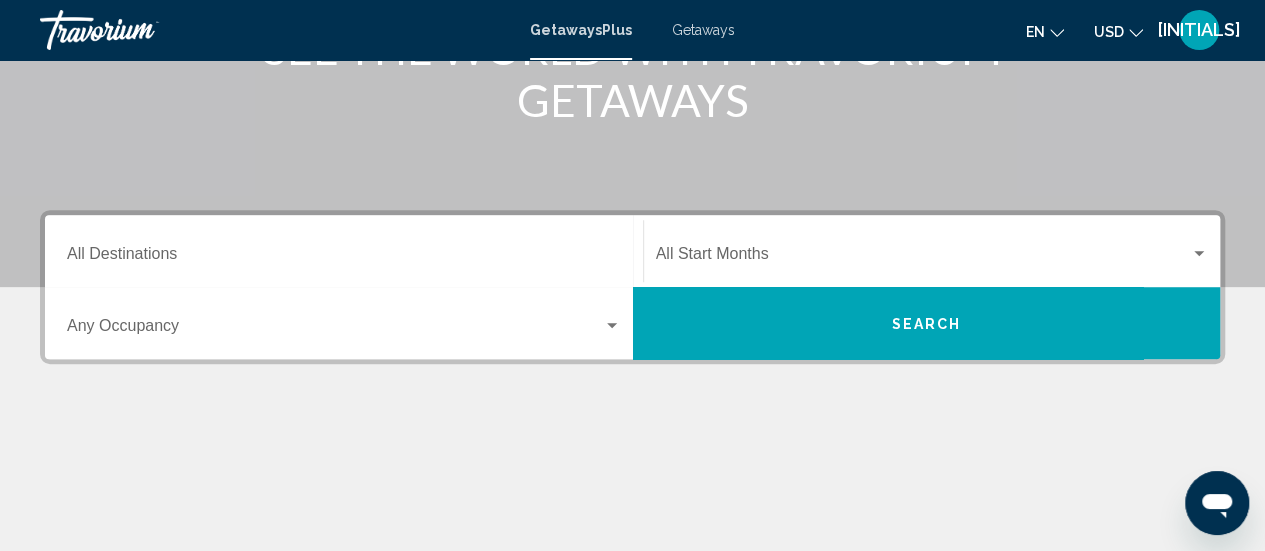 click on "Destination All Destinations" at bounding box center [344, 251] 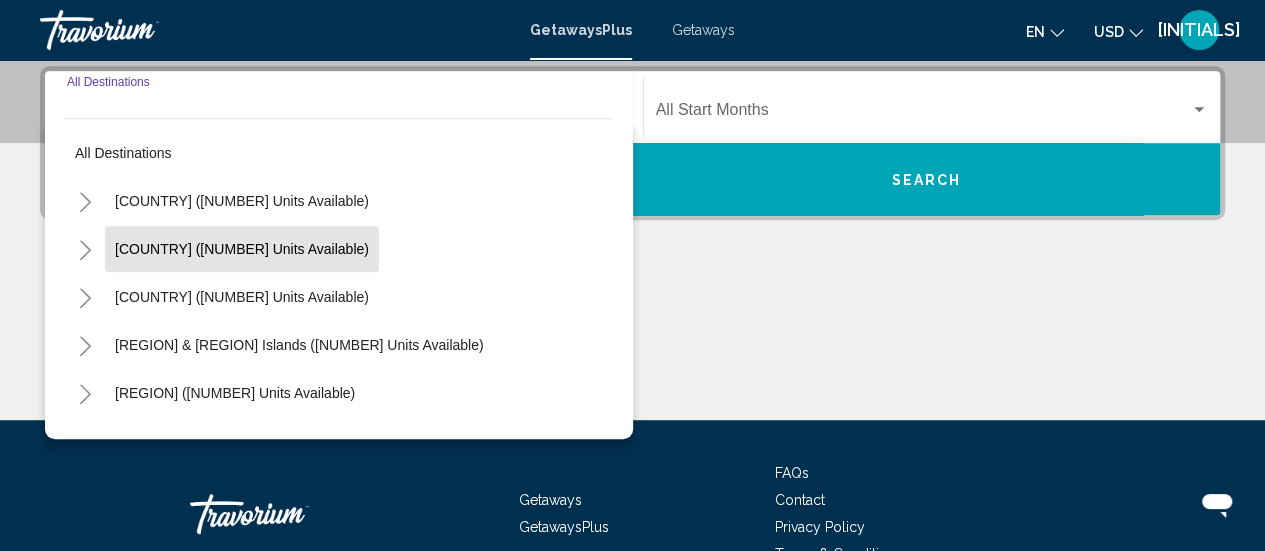 scroll, scrollTop: 458, scrollLeft: 0, axis: vertical 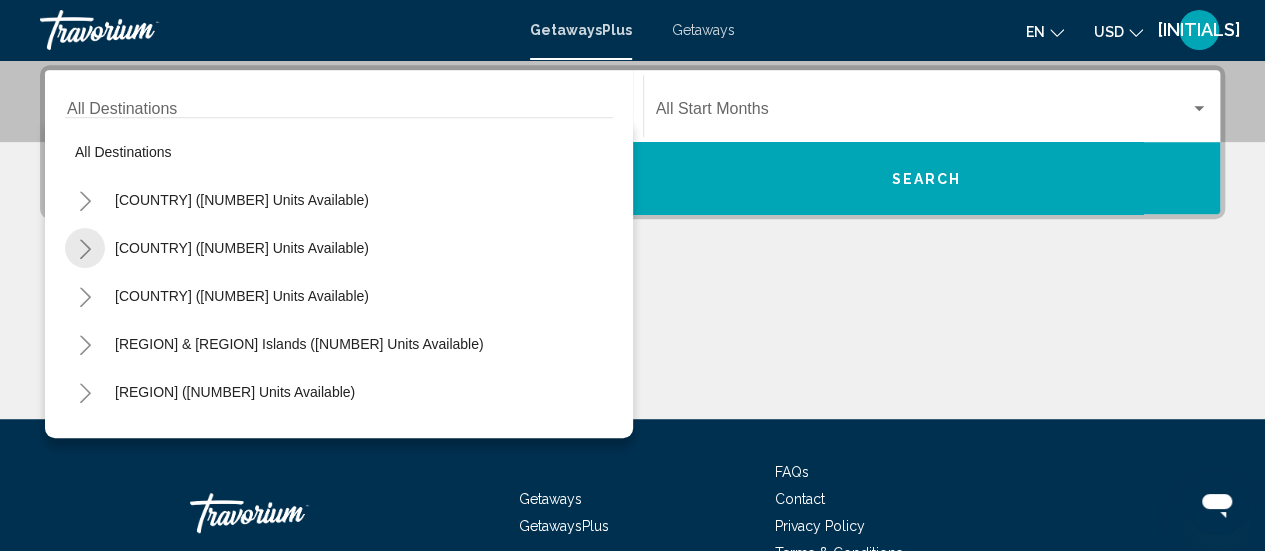 click at bounding box center [85, 249] 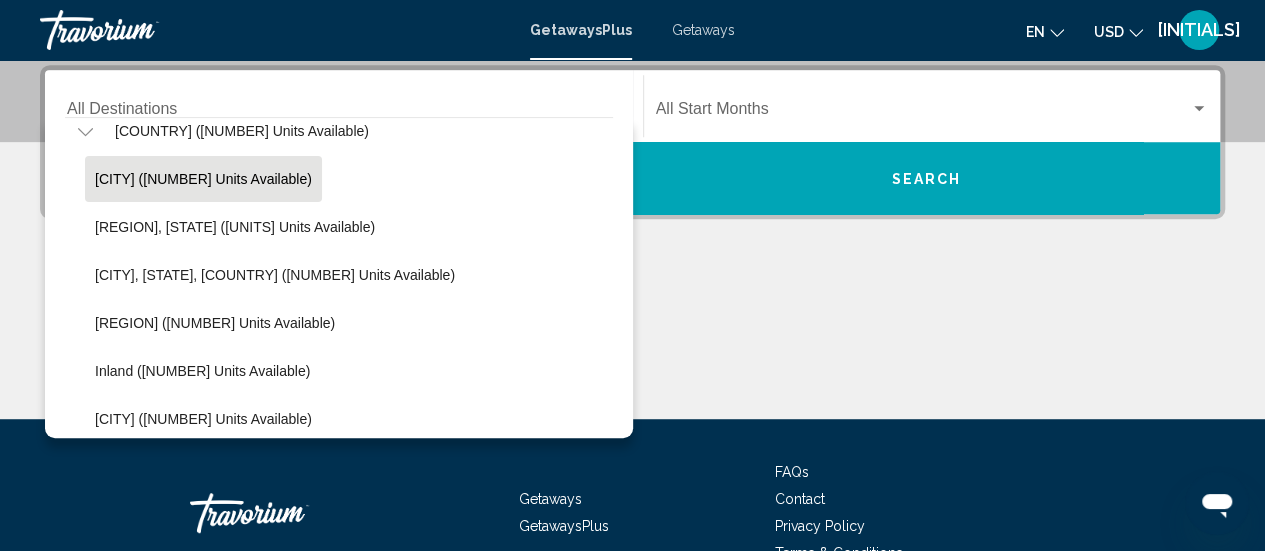 scroll, scrollTop: 118, scrollLeft: 0, axis: vertical 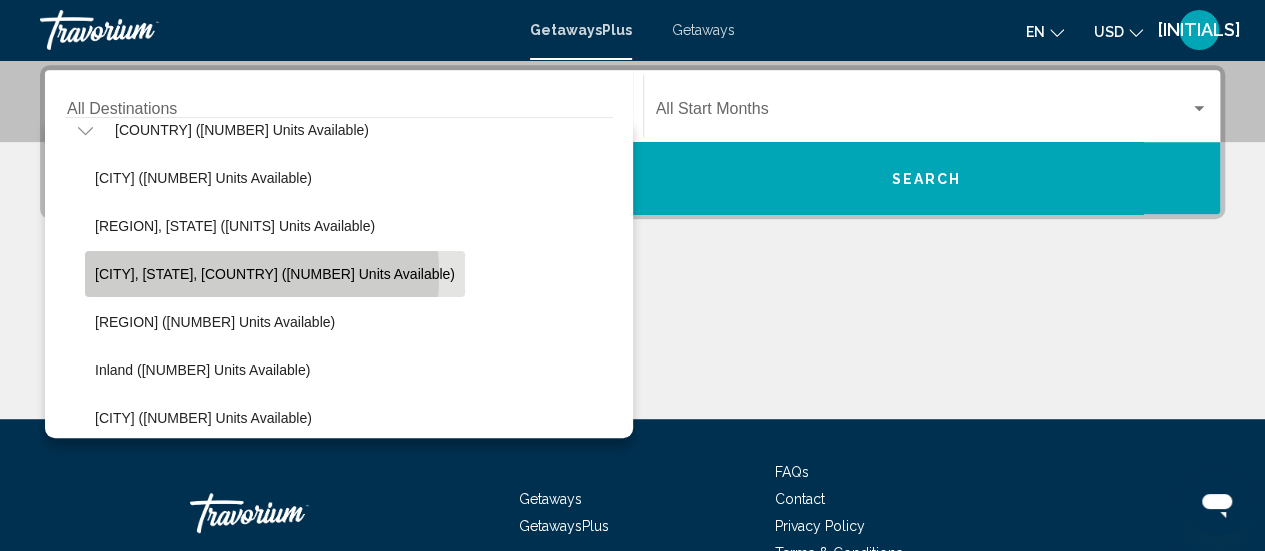 click on "[CITY], [STATE], [COUNTRY] ([NUMBER] units available)" at bounding box center (275, 274) 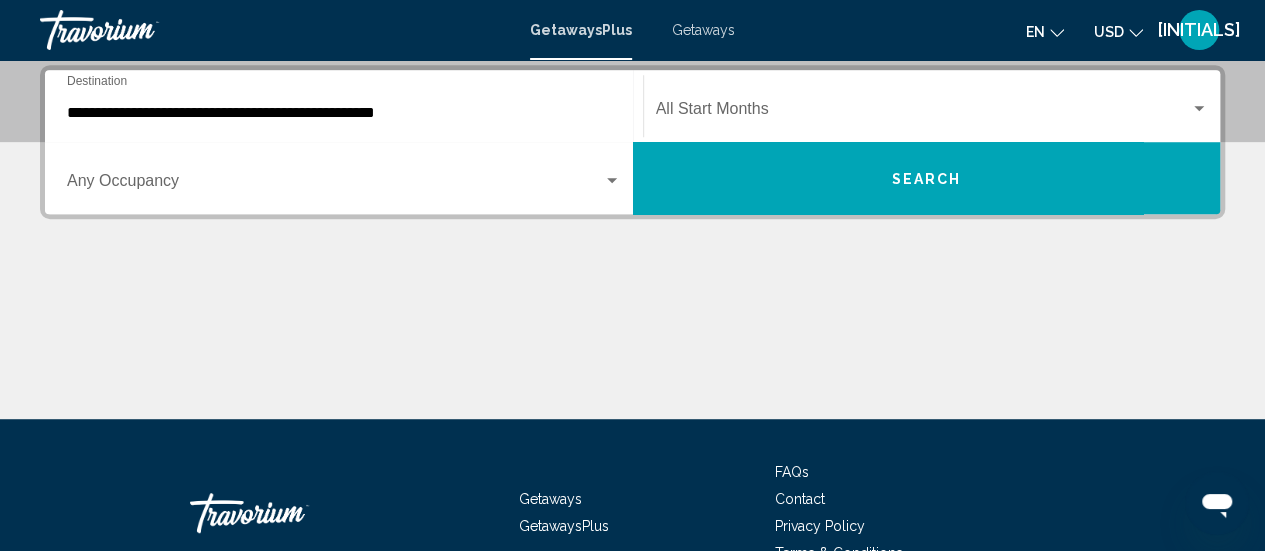 click on "Start Month All Start Months" at bounding box center [932, 106] 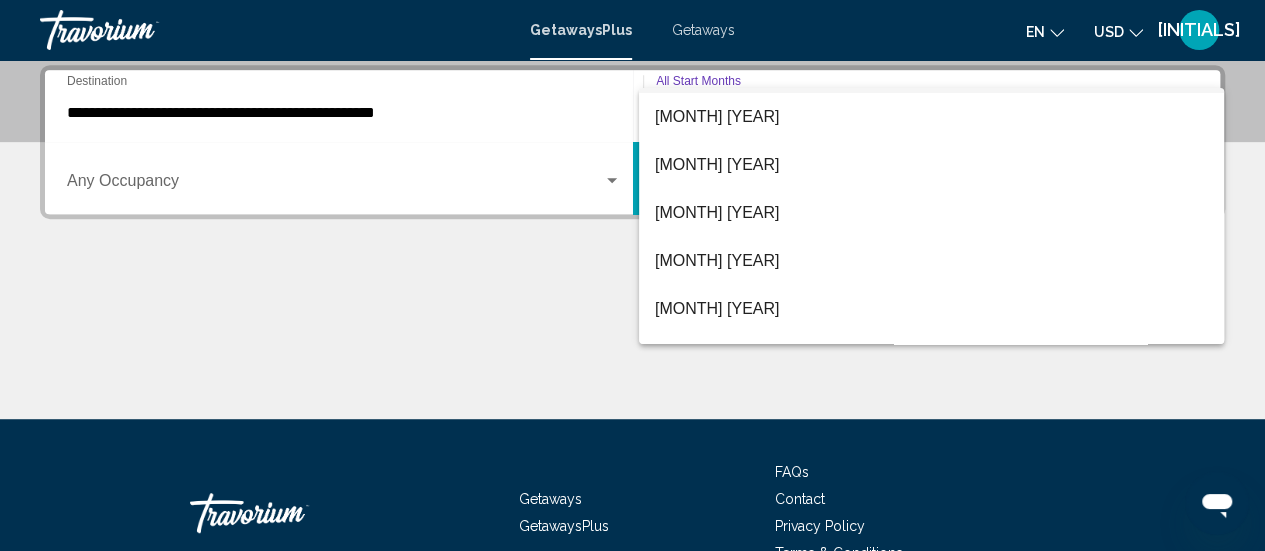 scroll, scrollTop: 186, scrollLeft: 0, axis: vertical 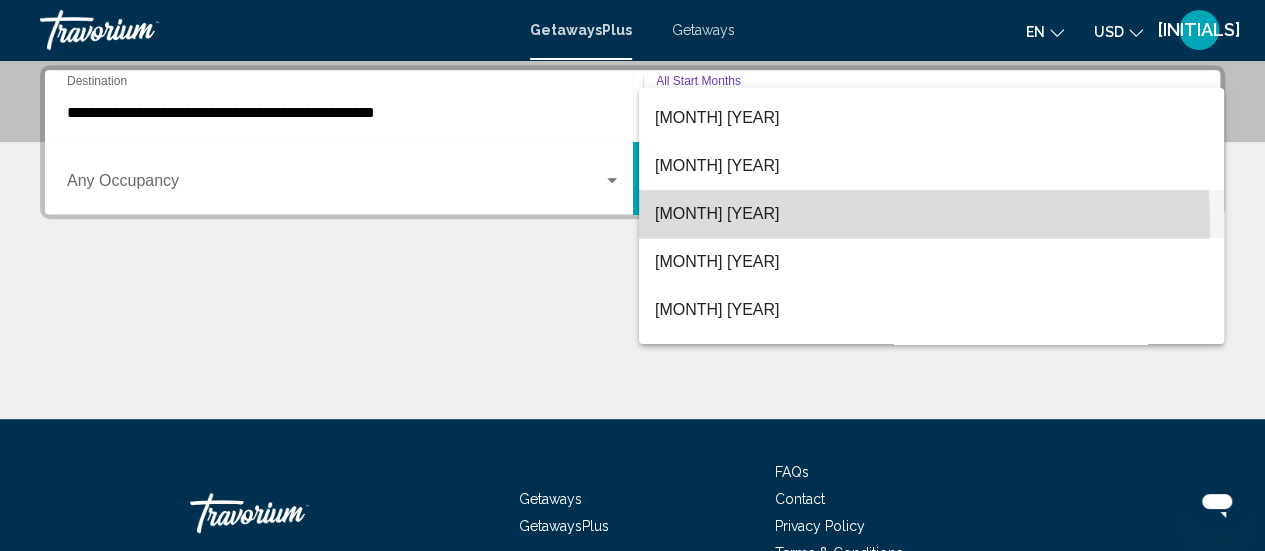 click on "[MONTH] [YEAR]" at bounding box center (931, 214) 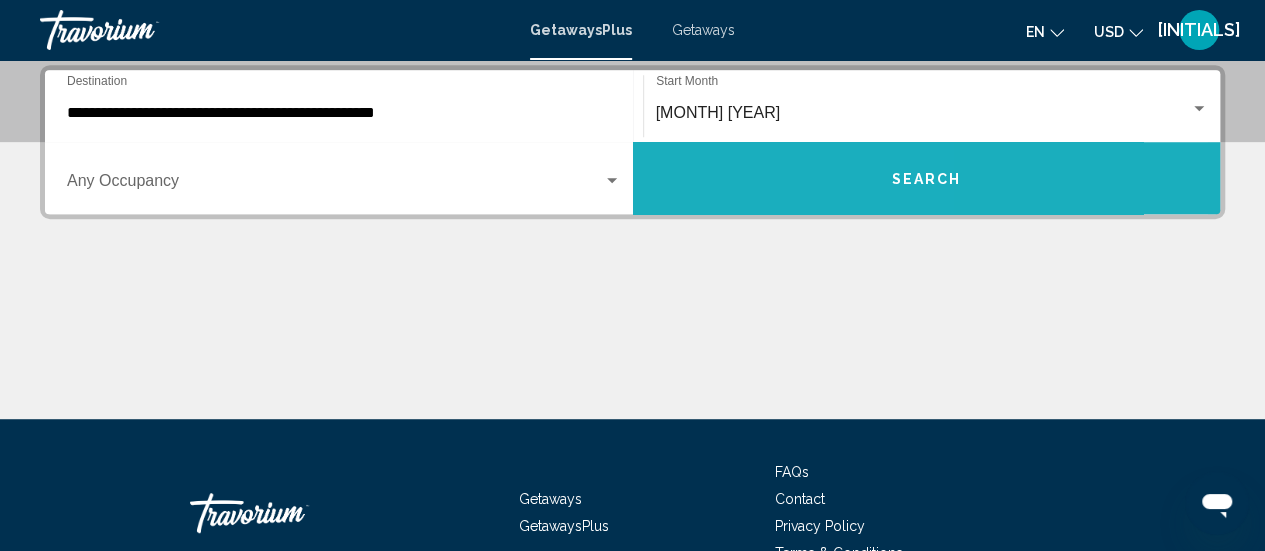click on "Search" at bounding box center (927, 178) 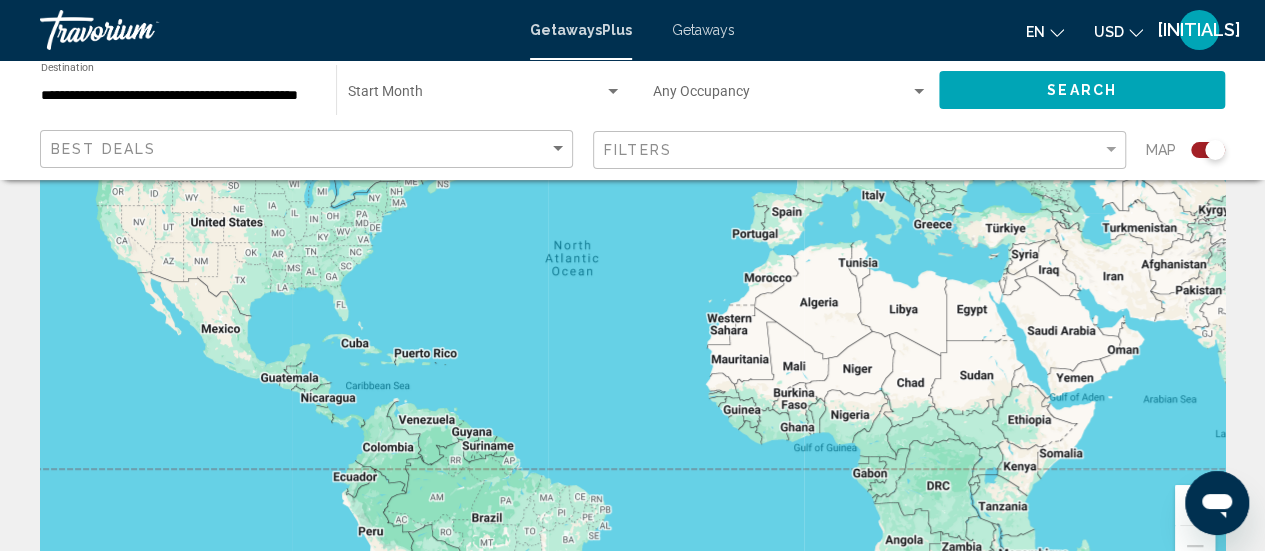 scroll, scrollTop: 0, scrollLeft: 0, axis: both 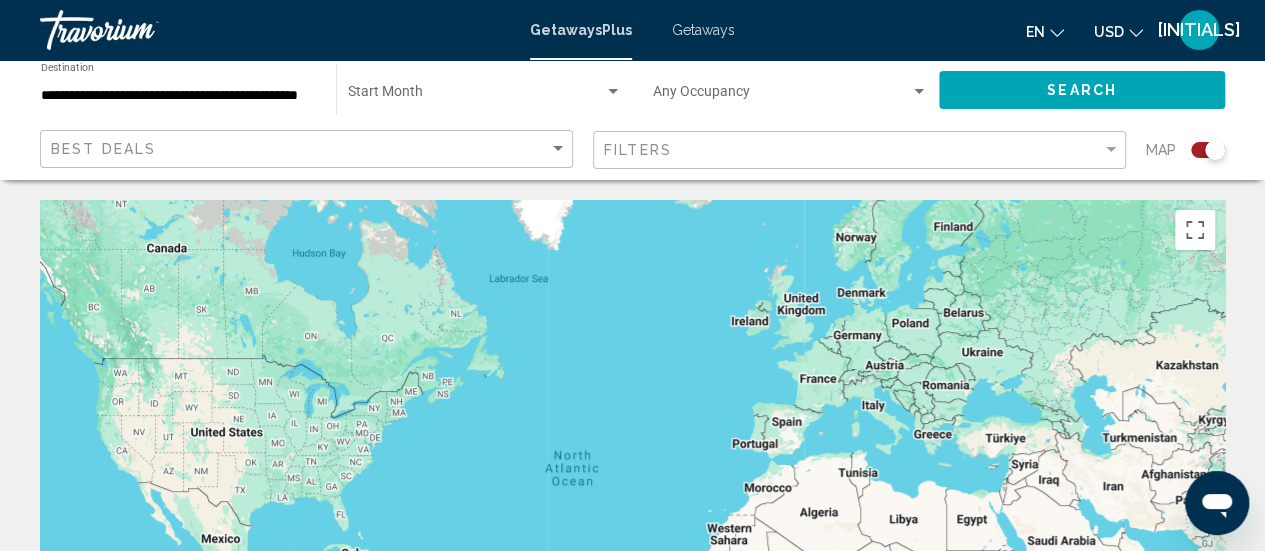 click on "Getaways" at bounding box center (703, 30) 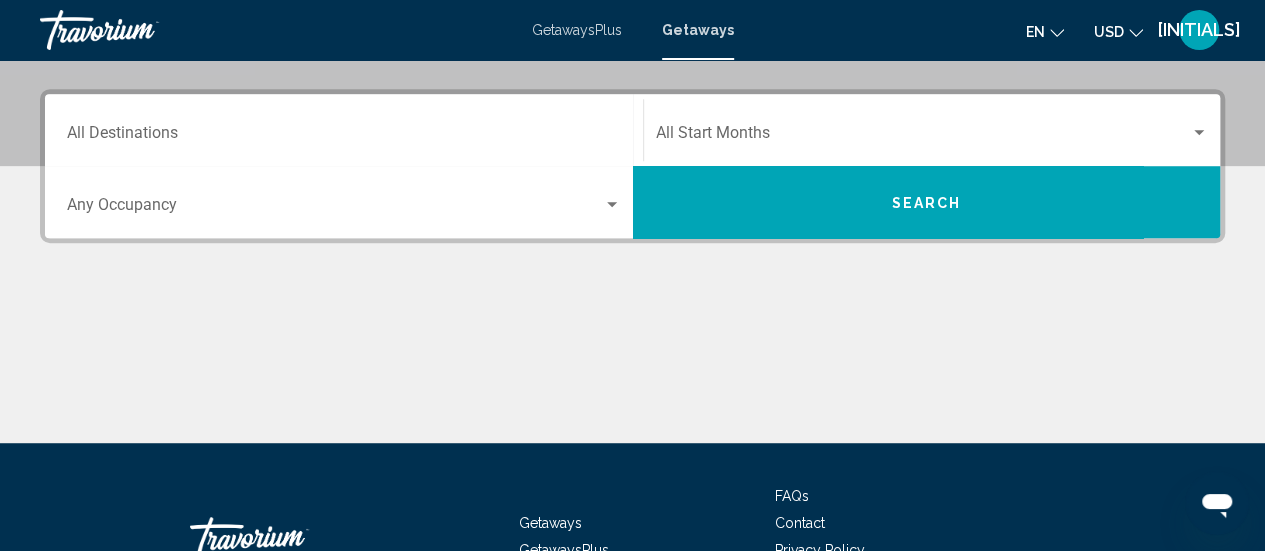scroll, scrollTop: 359, scrollLeft: 0, axis: vertical 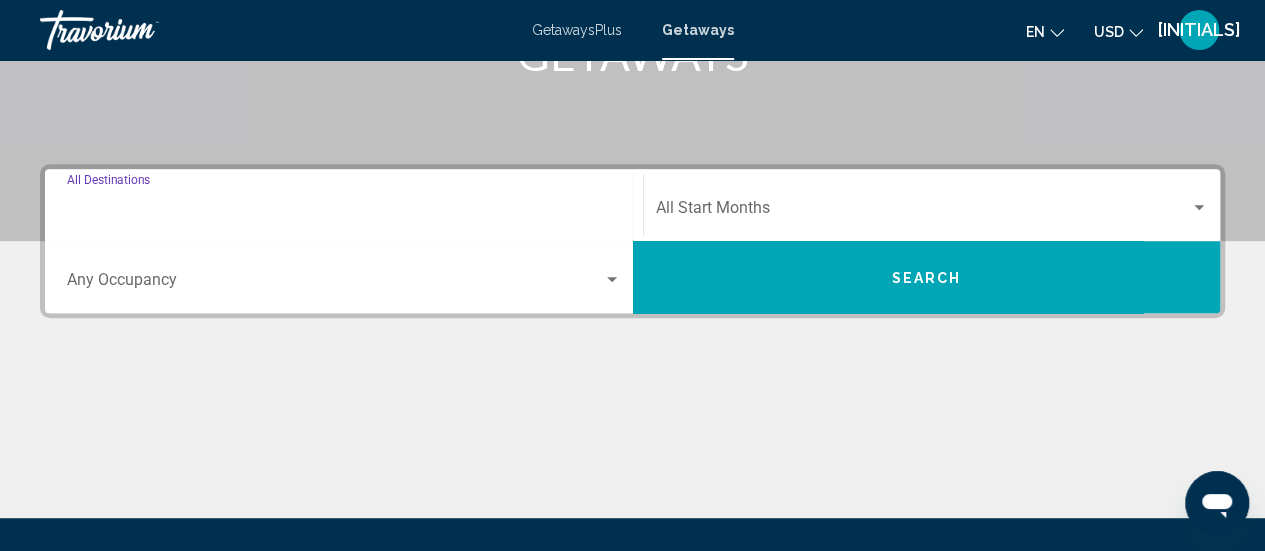 click on "Destination All Destinations" at bounding box center (344, 212) 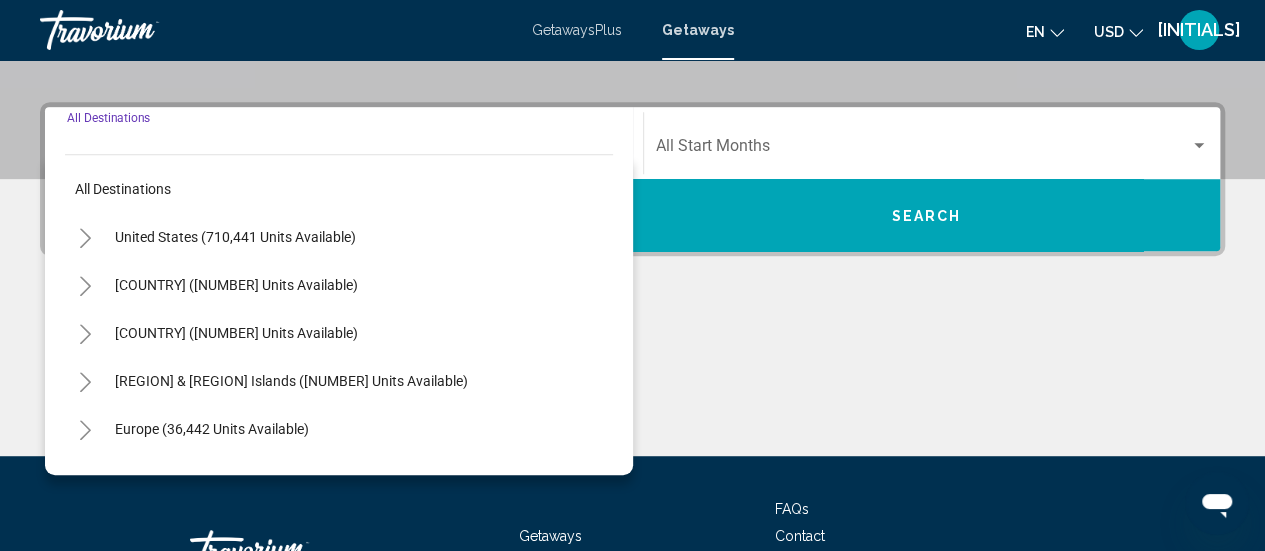 scroll, scrollTop: 458, scrollLeft: 0, axis: vertical 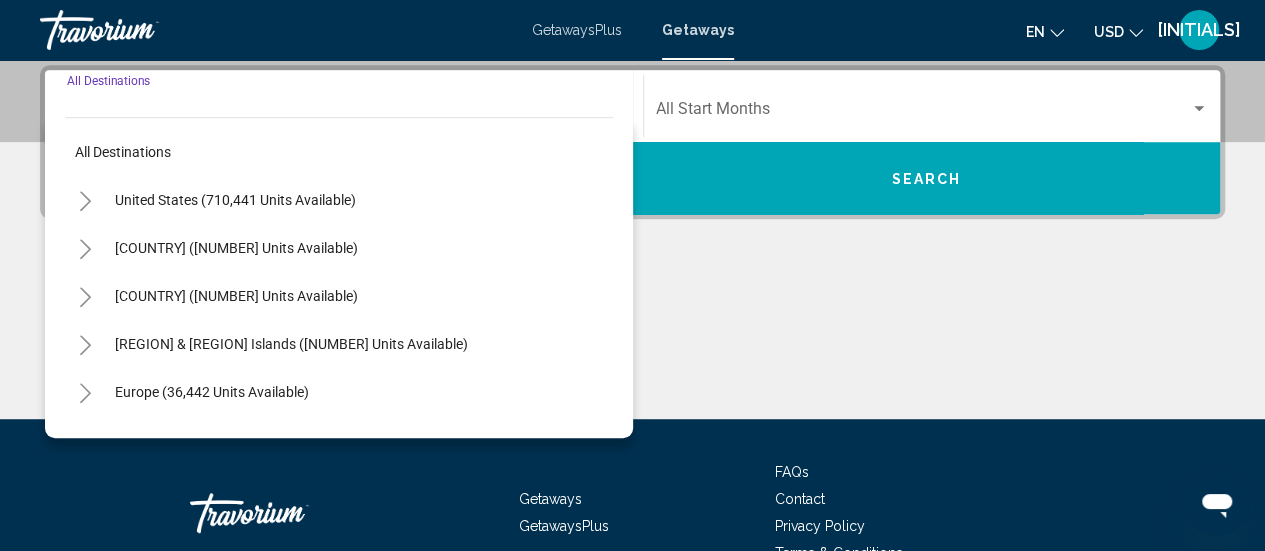 click at bounding box center [85, 249] 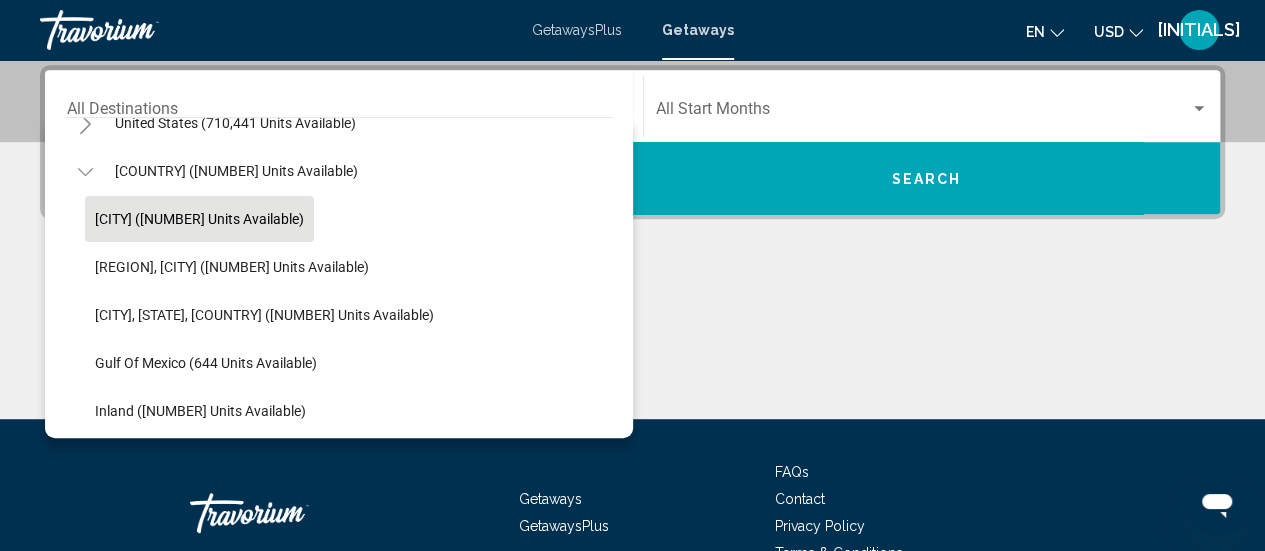 scroll, scrollTop: 80, scrollLeft: 0, axis: vertical 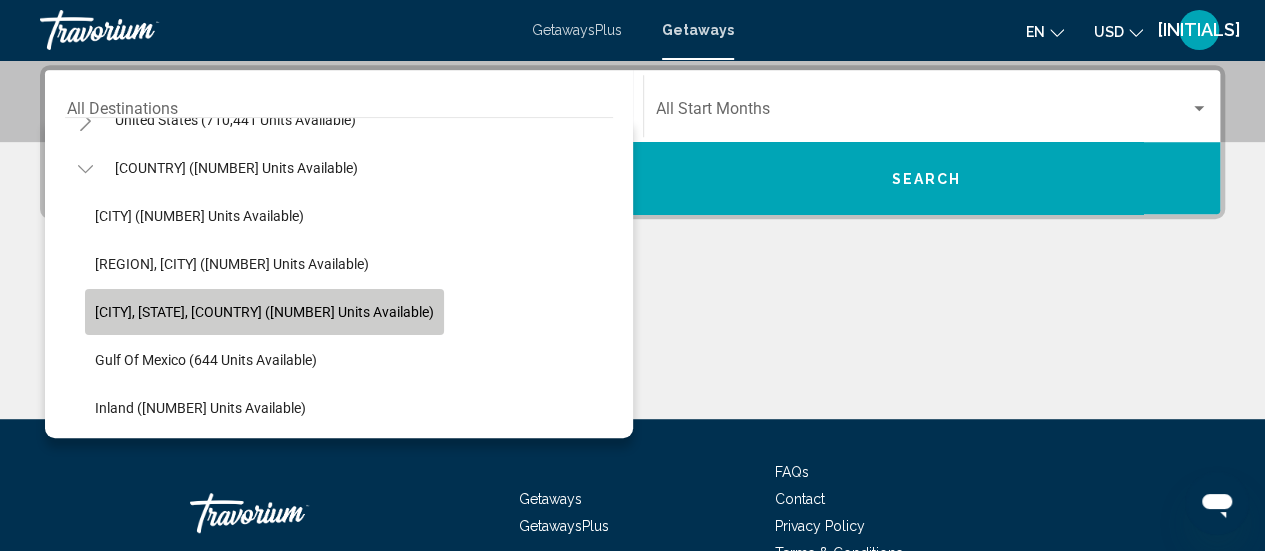 click on "[CITY], [STATE], [COUNTRY] ([NUMBER] units available)" at bounding box center [264, 312] 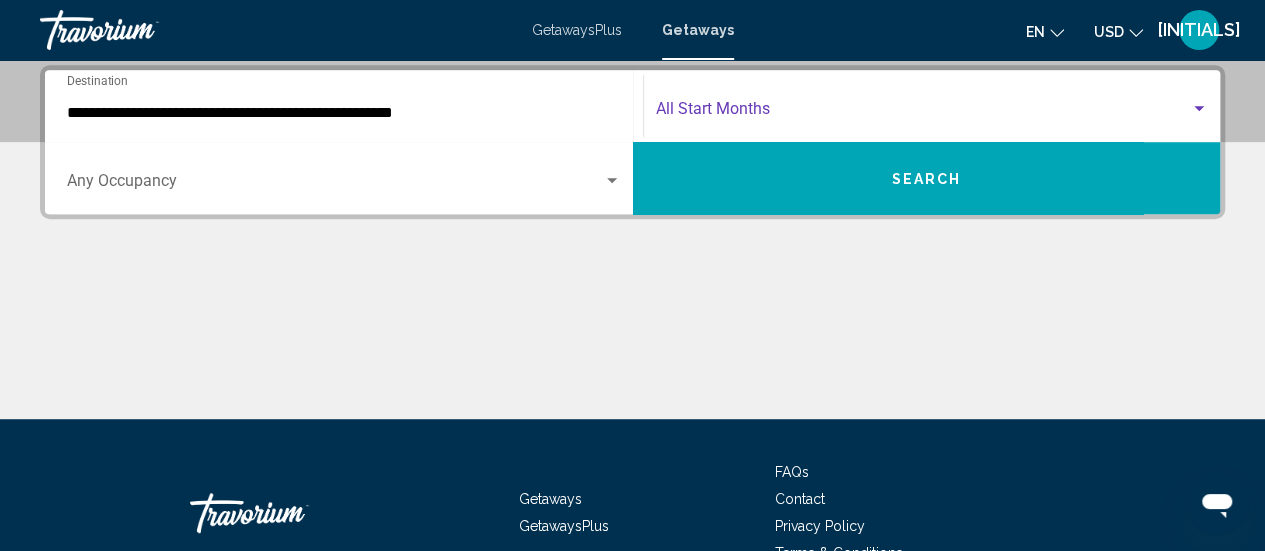 click at bounding box center [923, 113] 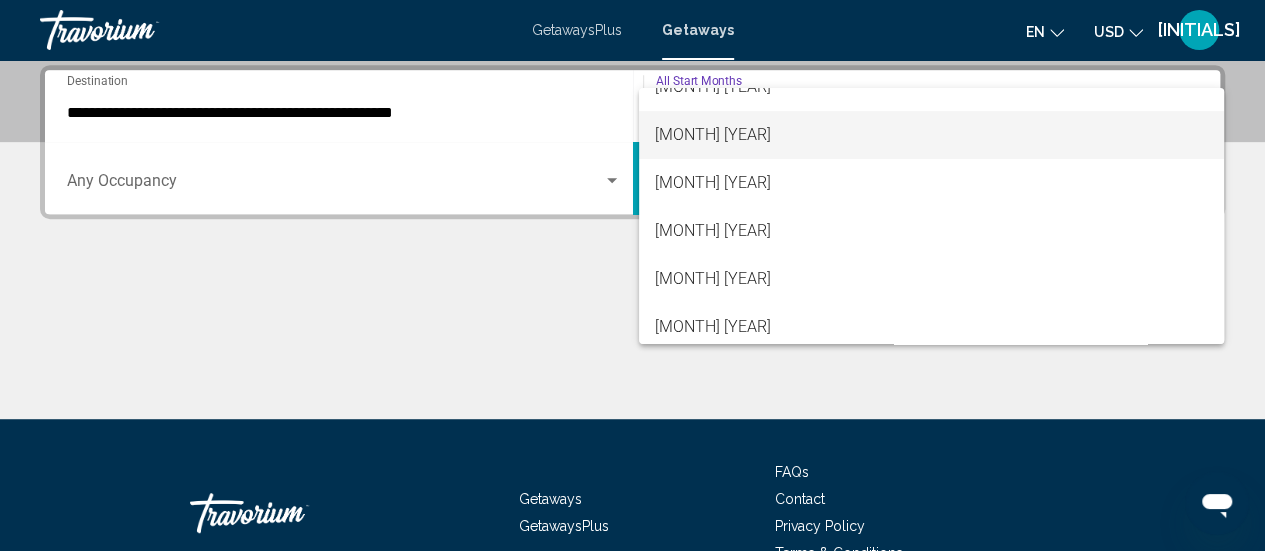 scroll, scrollTop: 120, scrollLeft: 0, axis: vertical 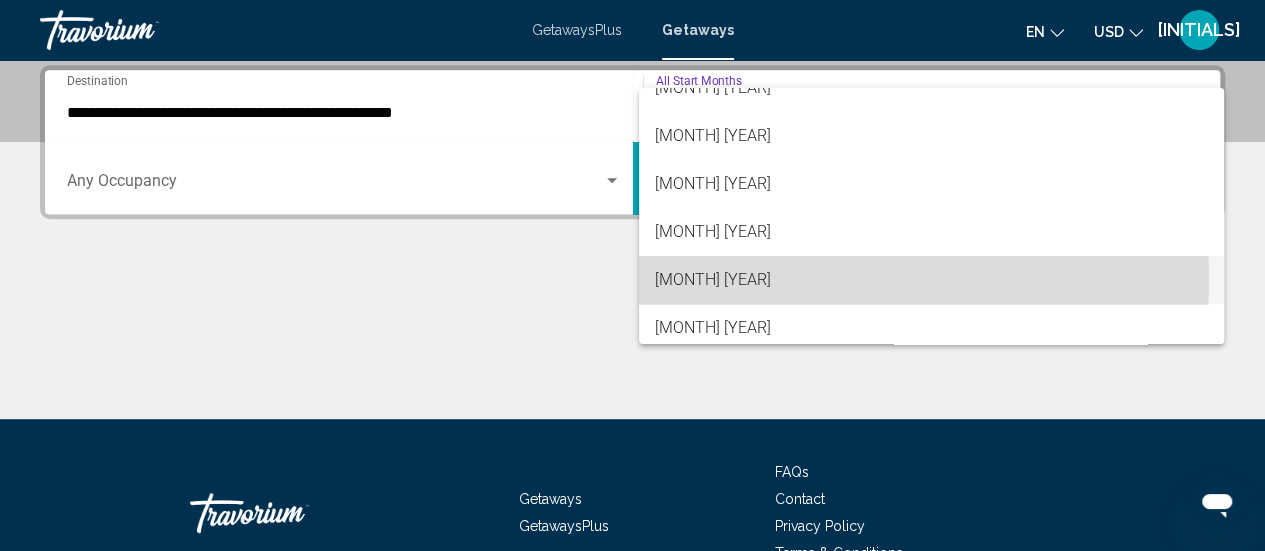 click on "[MONTH] [YEAR]" at bounding box center [931, 280] 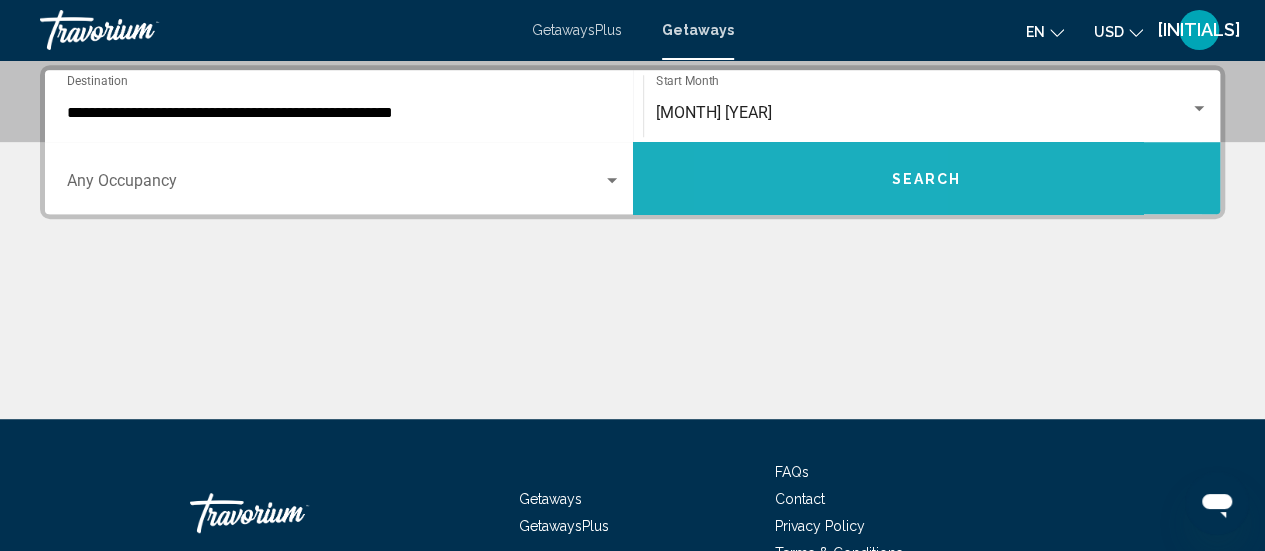 click on "Search" at bounding box center [927, 178] 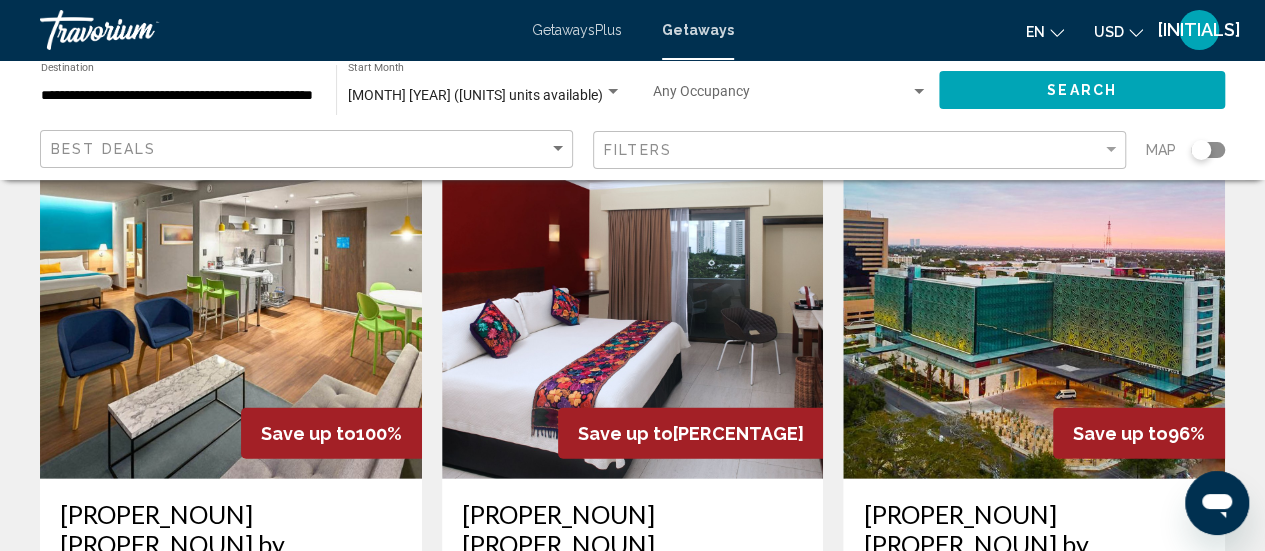 scroll, scrollTop: 2674, scrollLeft: 0, axis: vertical 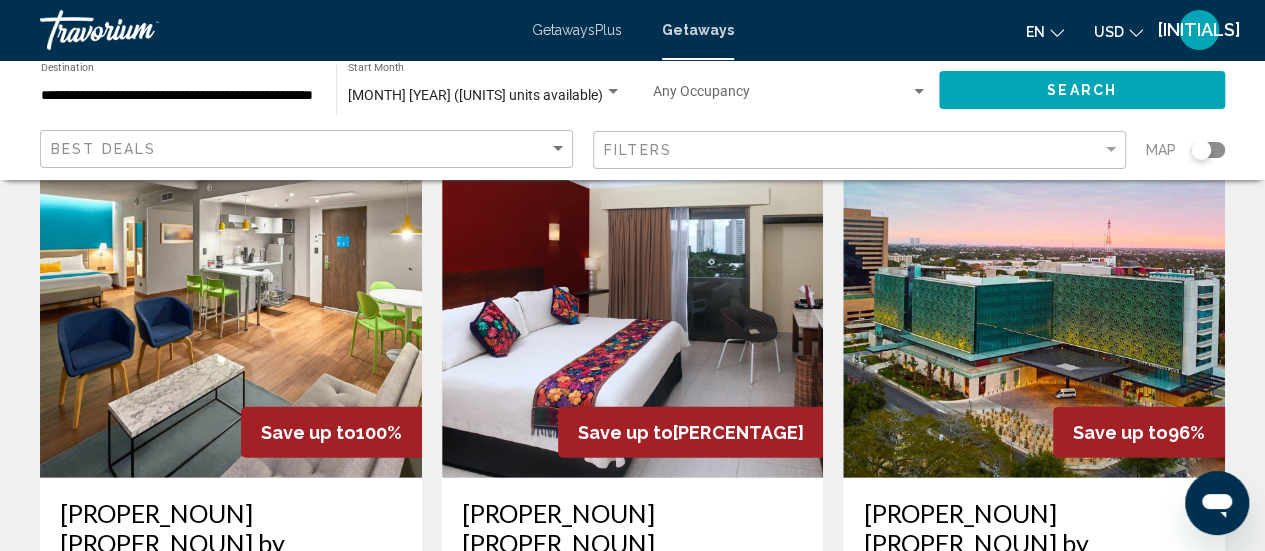click on "Filters" at bounding box center (862, 150) 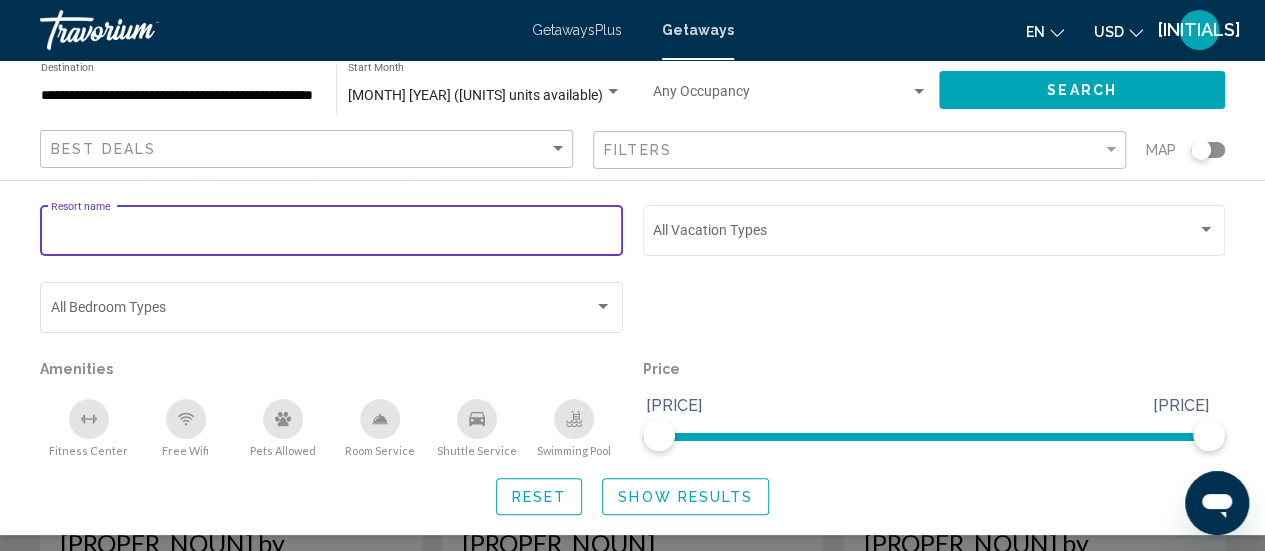 click on "Resort name" at bounding box center (332, 234) 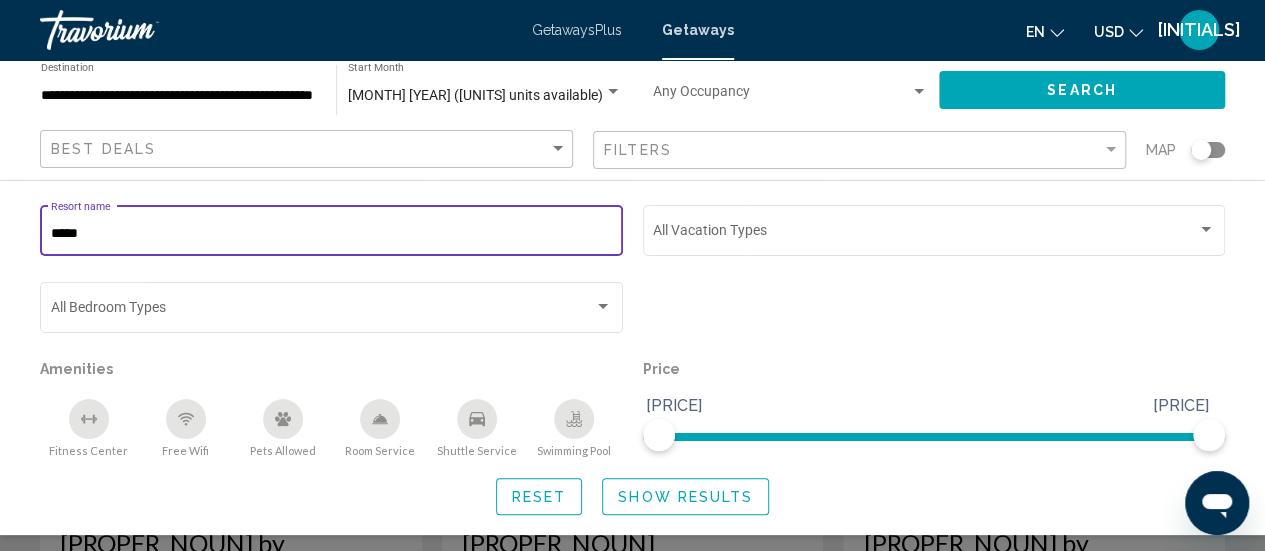type on "*****" 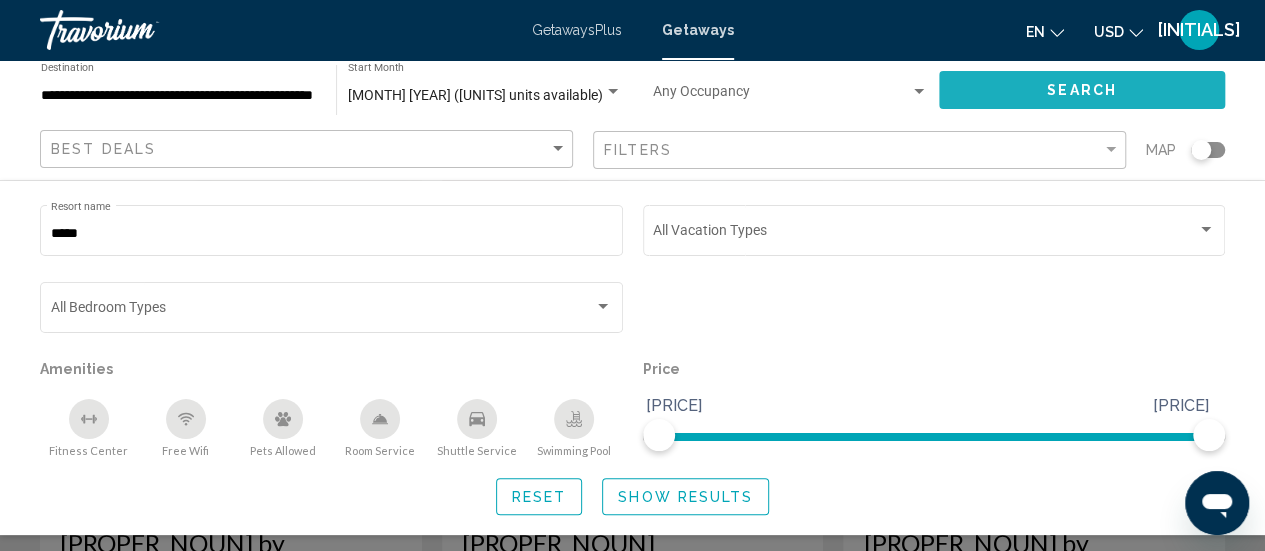 click on "Search" at bounding box center (1082, 91) 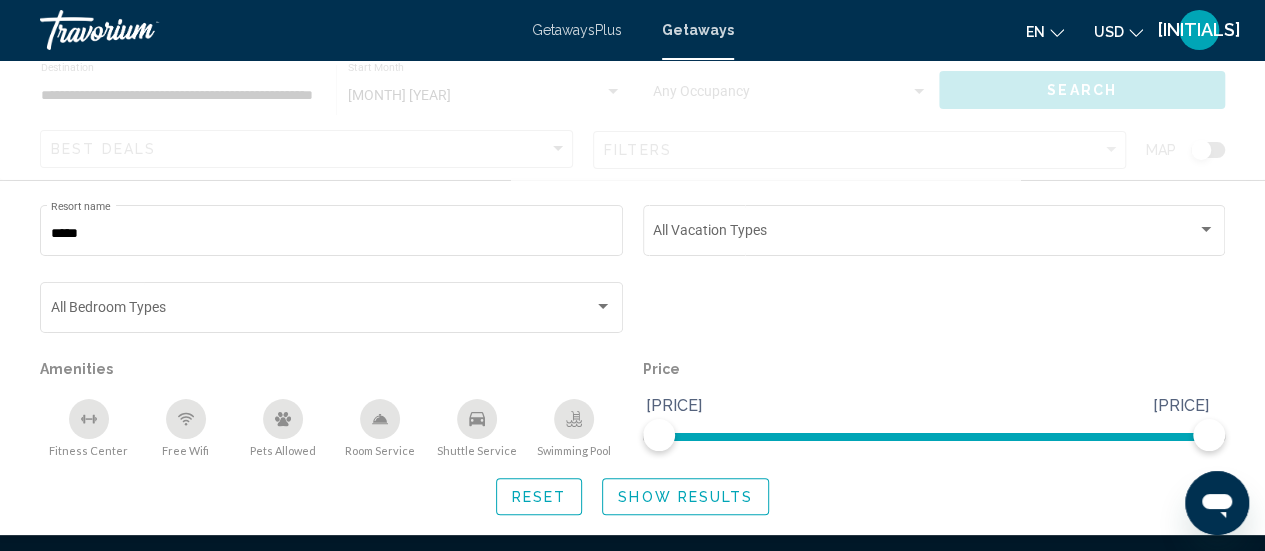 scroll, scrollTop: 0, scrollLeft: 0, axis: both 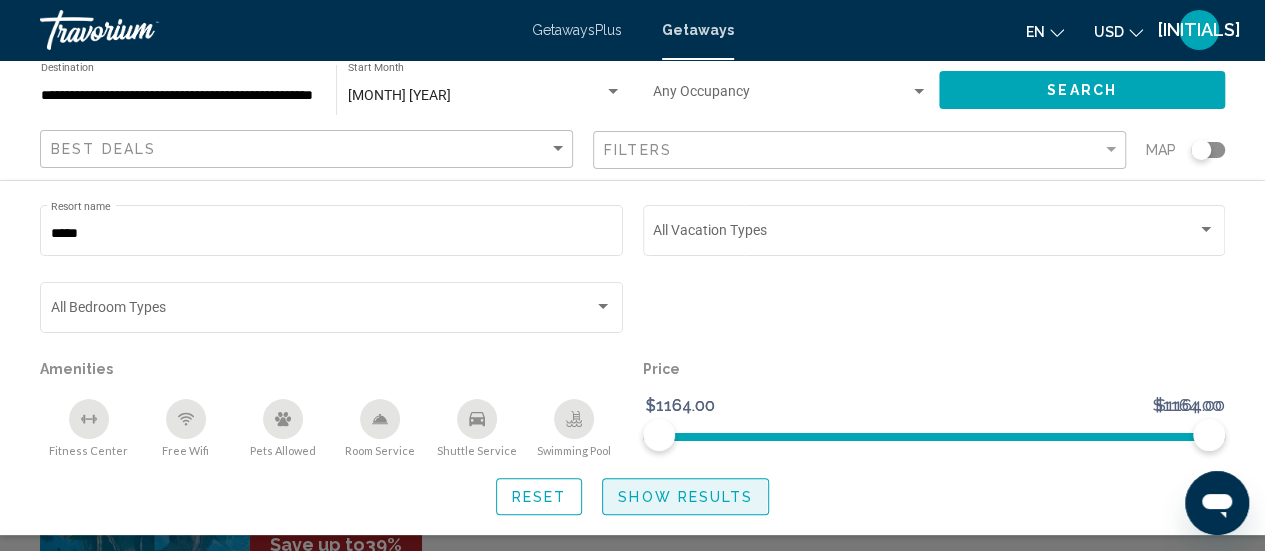 click on "Show Results" at bounding box center [685, 497] 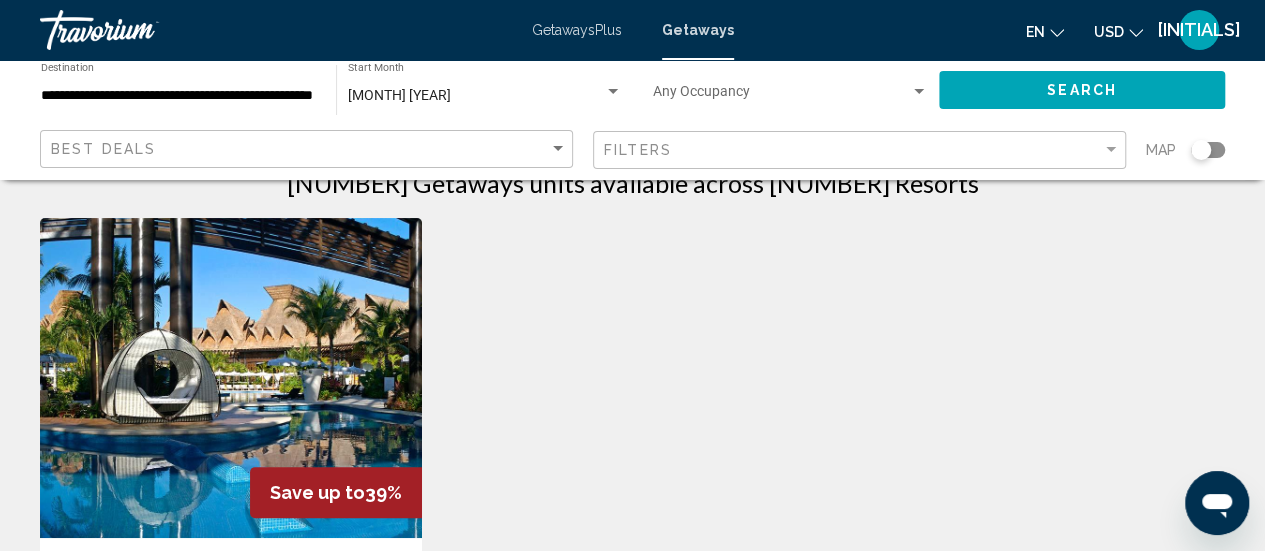 scroll, scrollTop: 0, scrollLeft: 0, axis: both 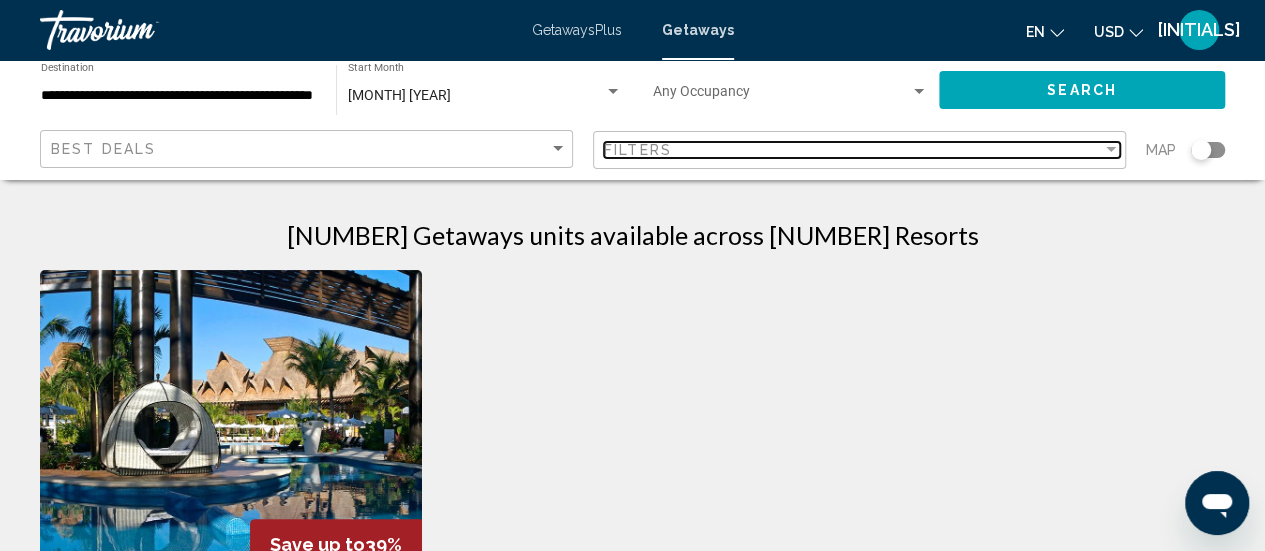 click on "Filters" at bounding box center (853, 150) 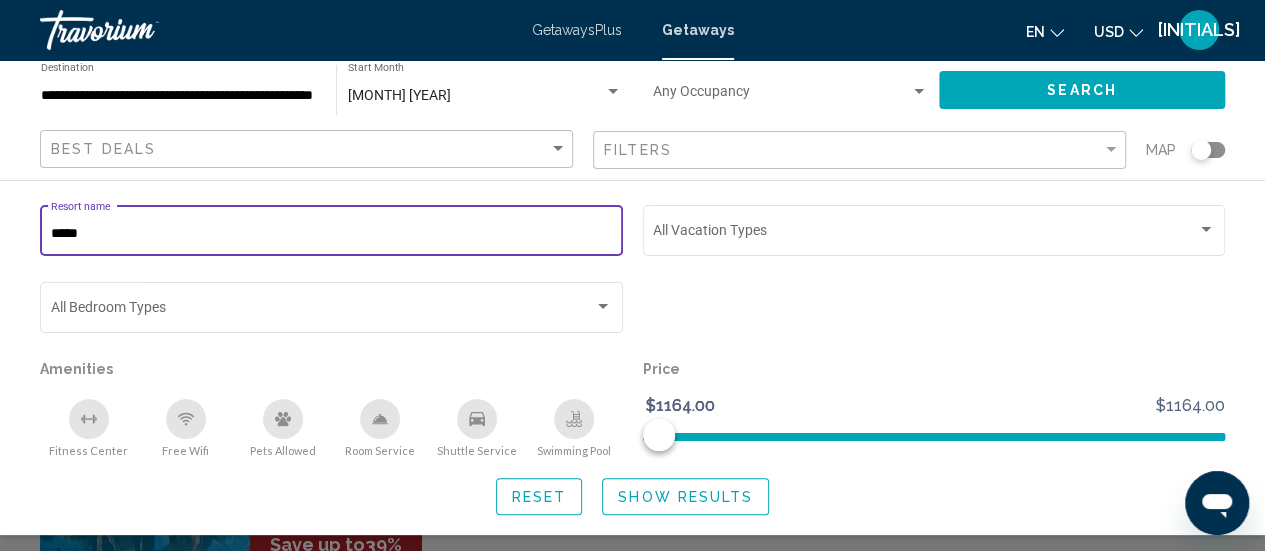 click on "*****" at bounding box center [332, 234] 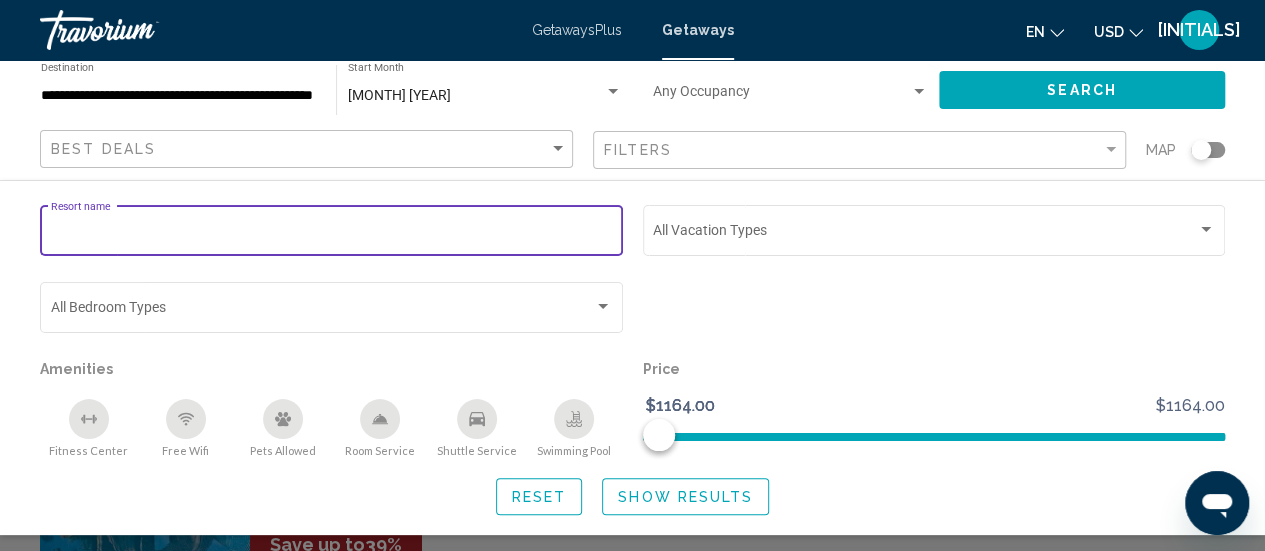 type 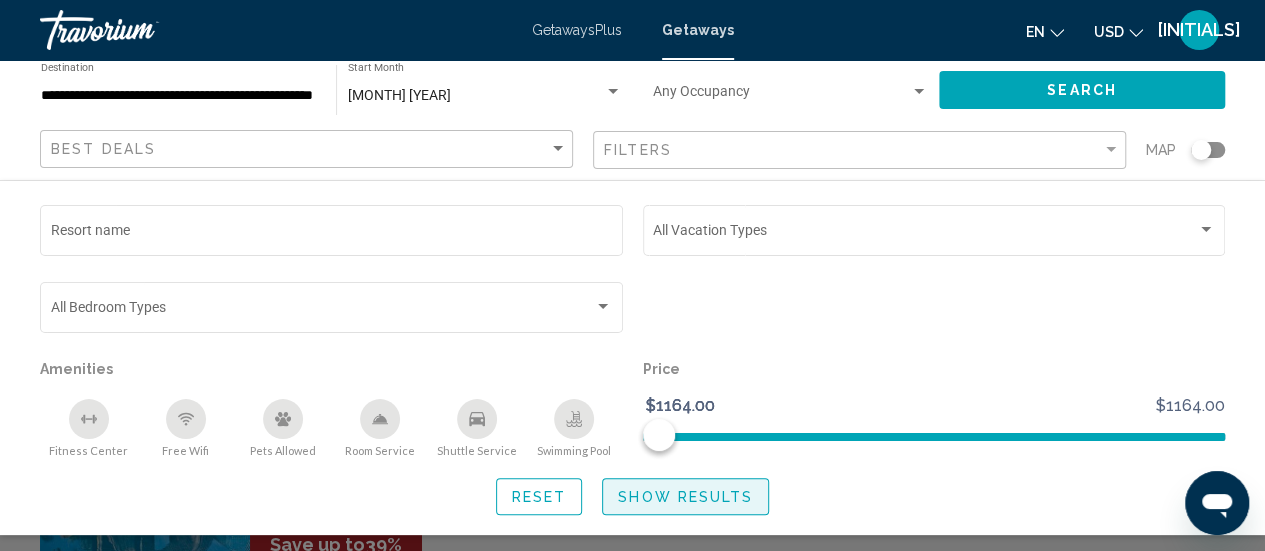 click on "Show Results" at bounding box center [685, 496] 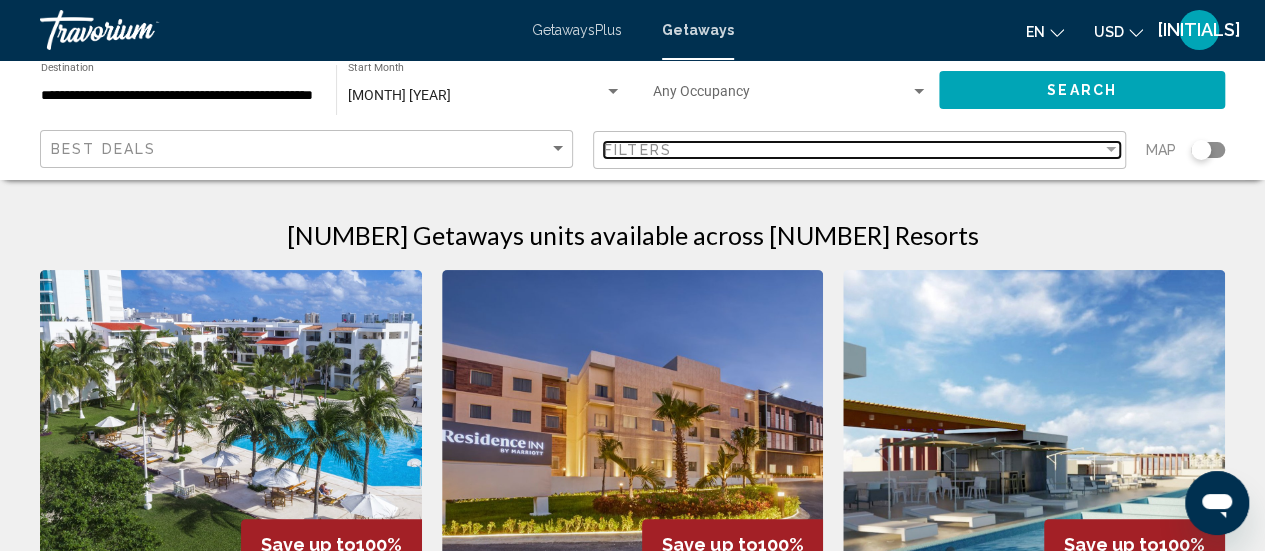 click on "Filters" at bounding box center (853, 150) 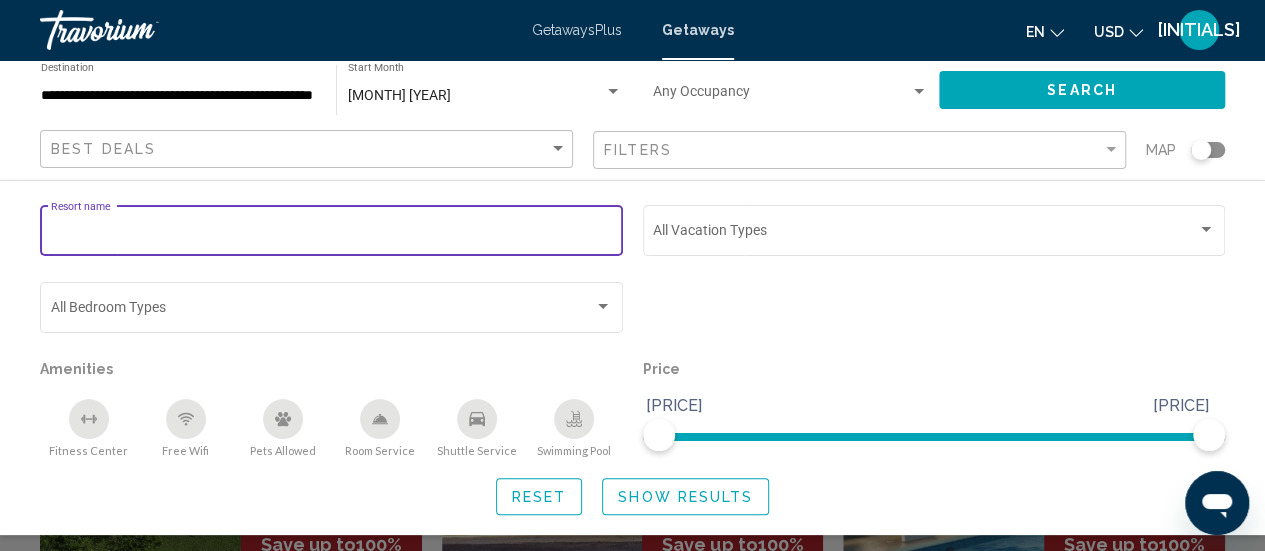 click on "Resort name" at bounding box center (332, 234) 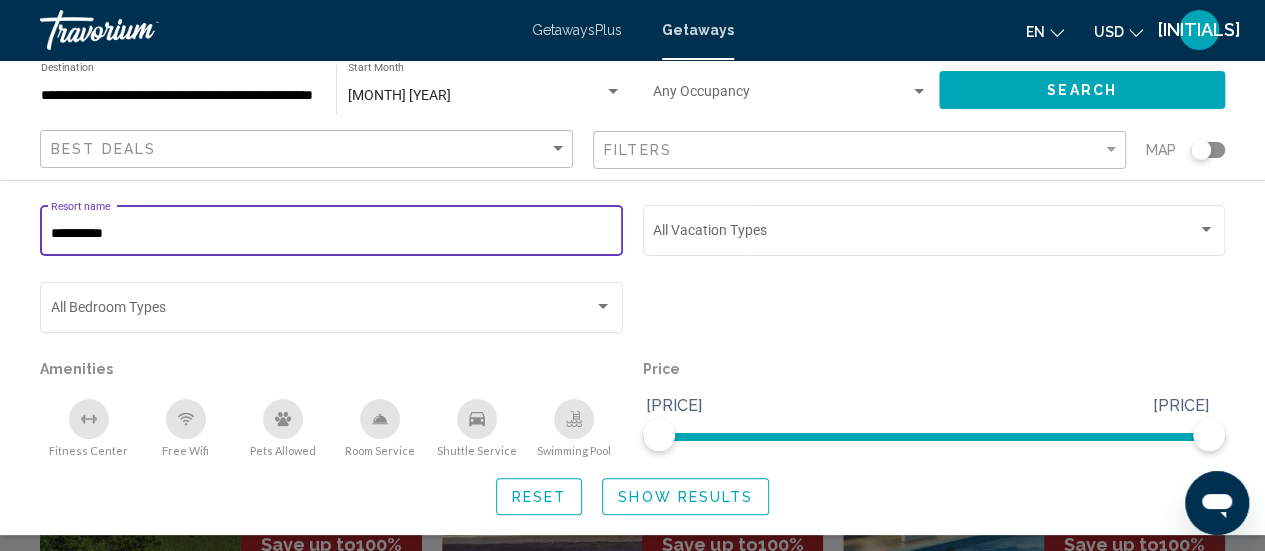 type on "*********" 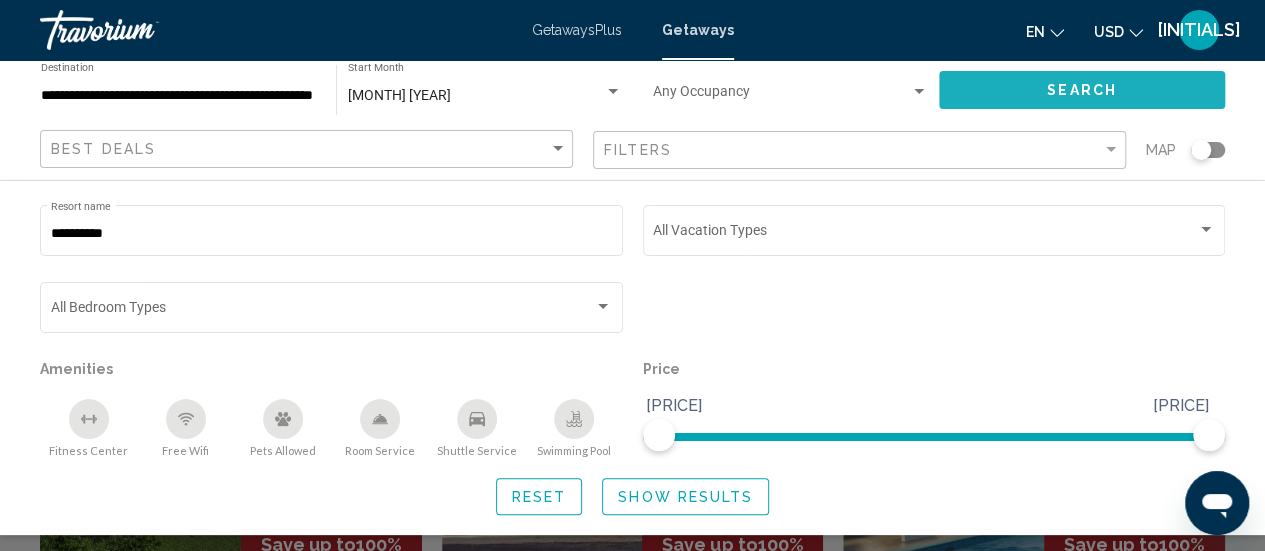 click on "Search" at bounding box center [1082, 89] 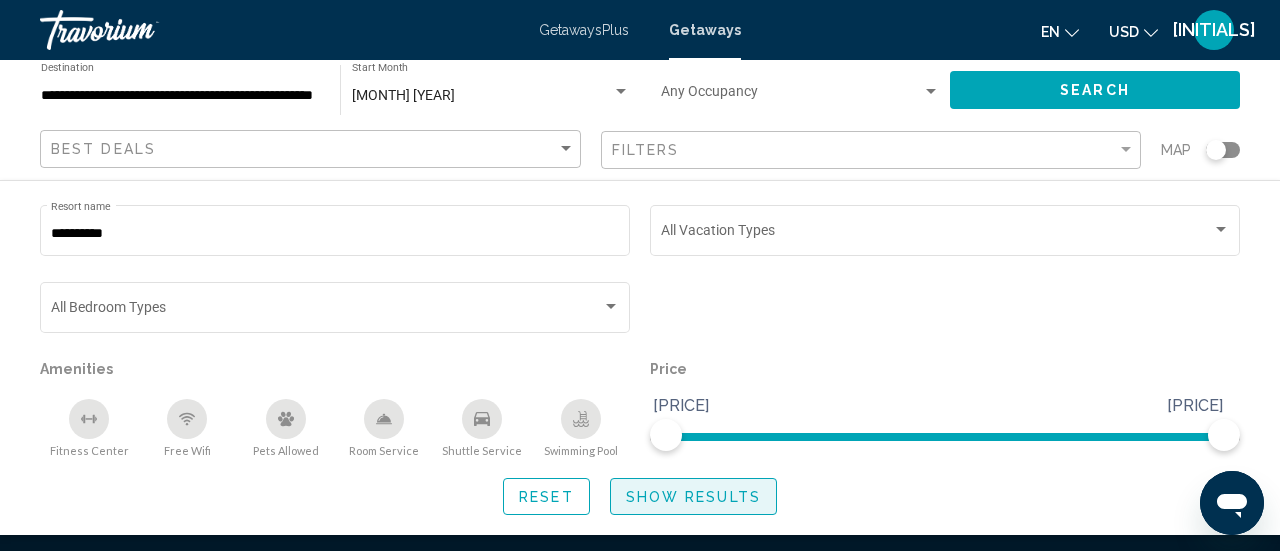 click on "Show Results" at bounding box center (693, 497) 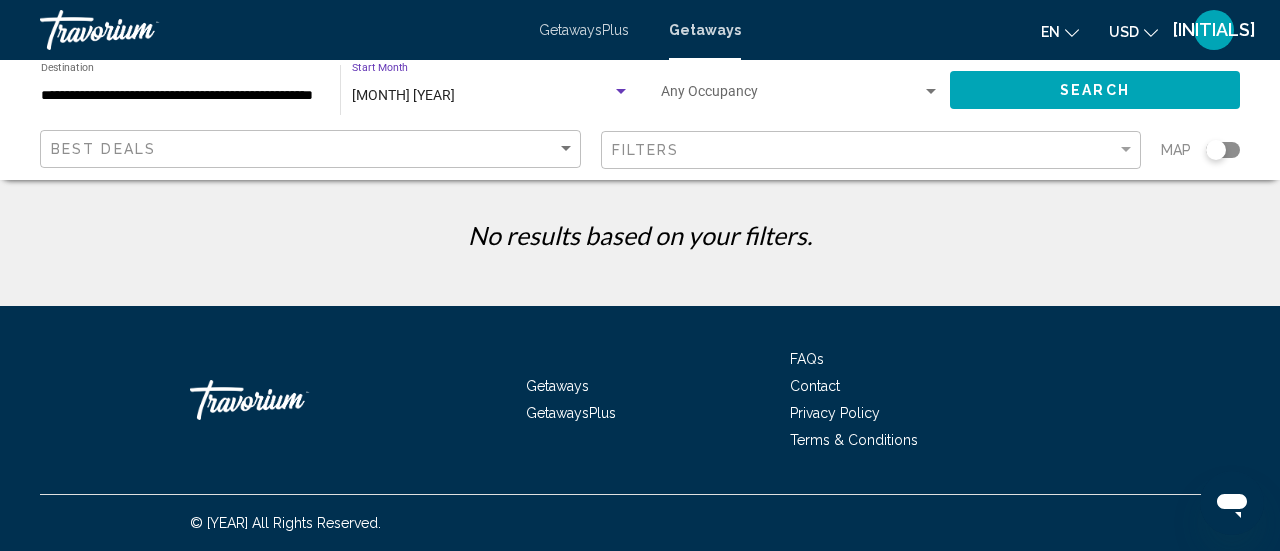 click at bounding box center (621, 91) 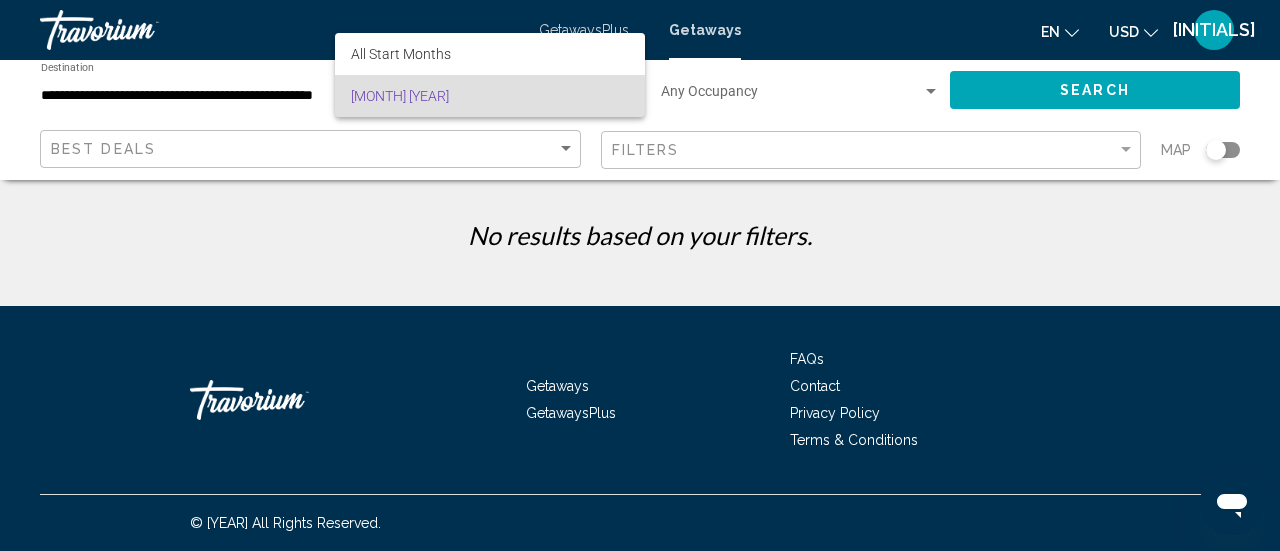 click at bounding box center (640, 275) 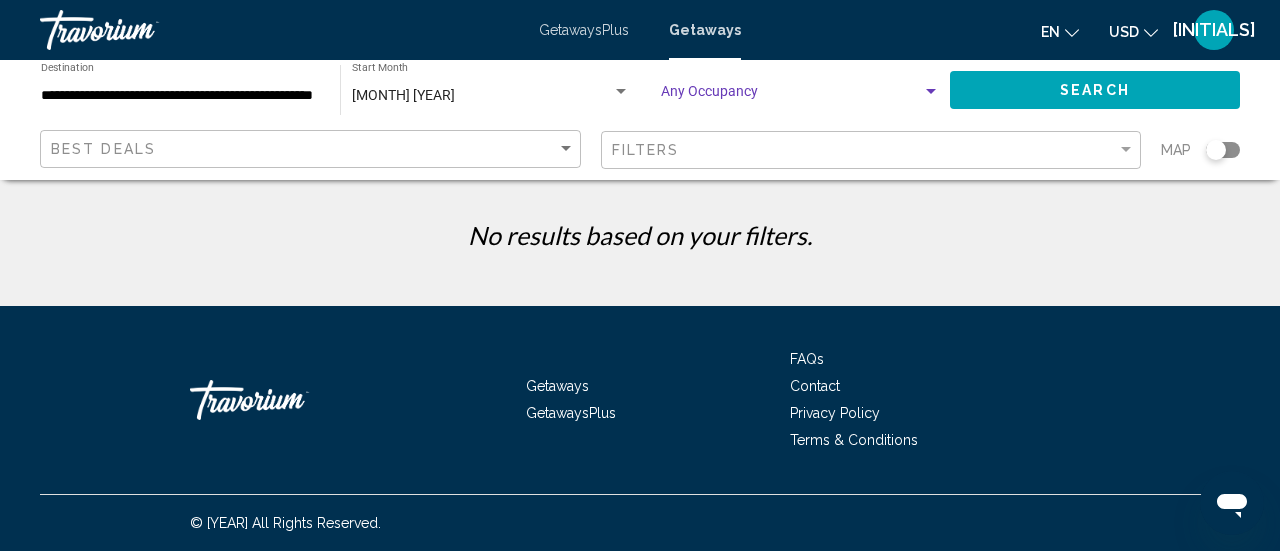 click at bounding box center (791, 96) 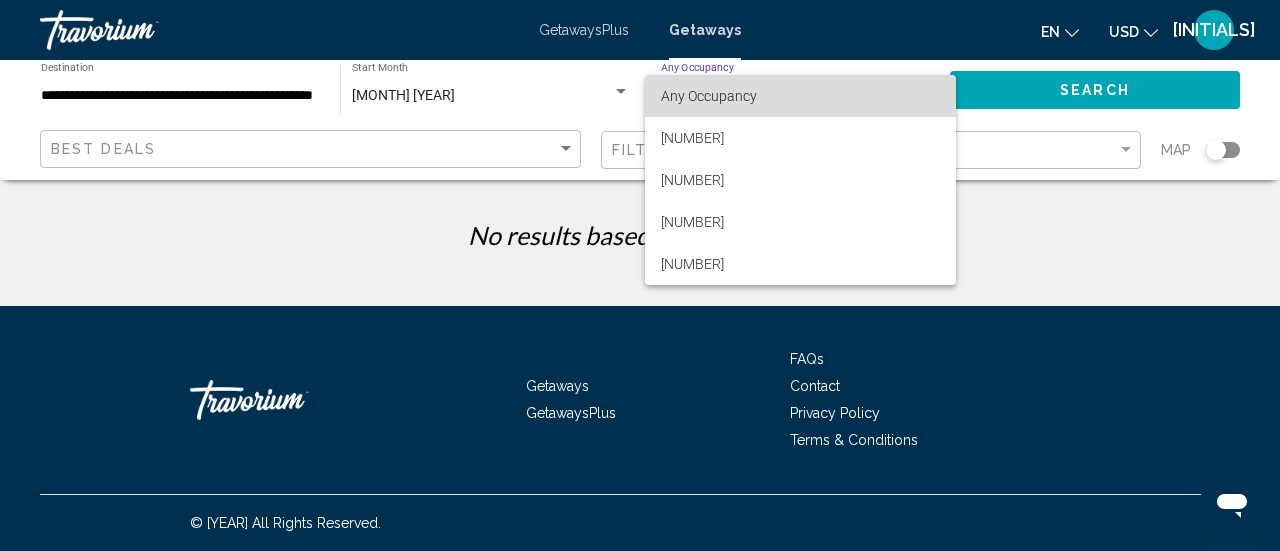 click on "Any Occupancy" at bounding box center (800, 96) 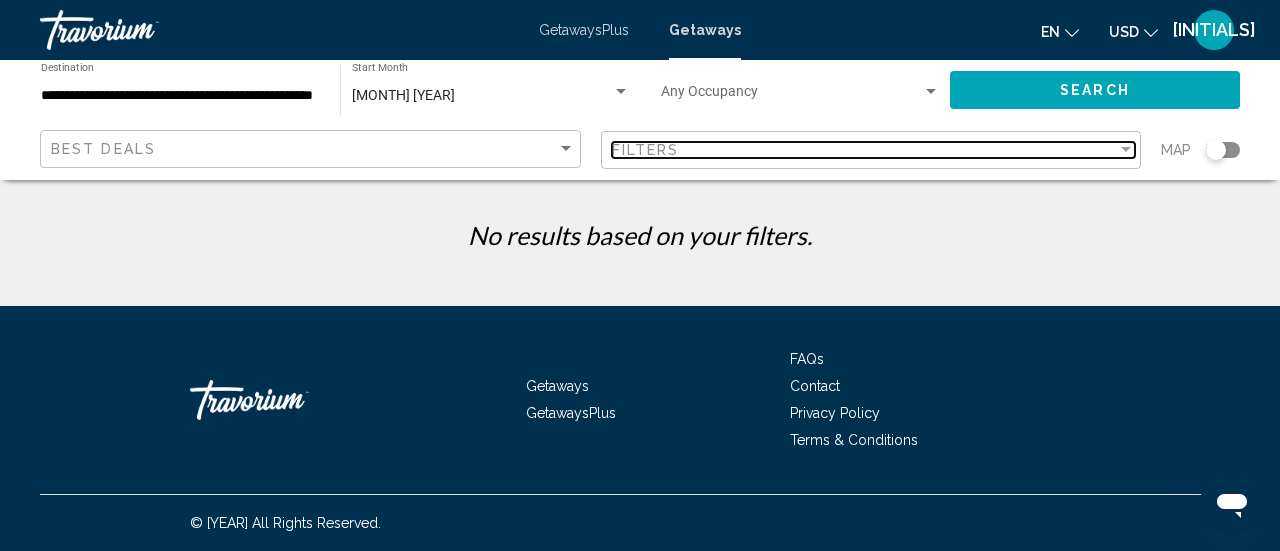 click on "Filters" at bounding box center (865, 150) 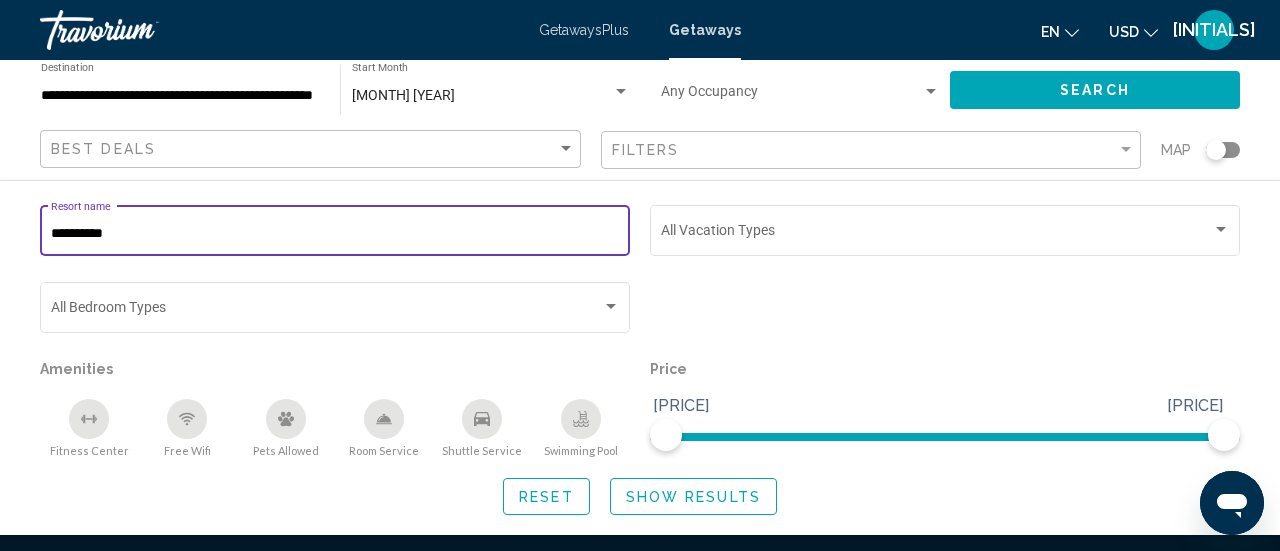 click on "*********" at bounding box center [335, 234] 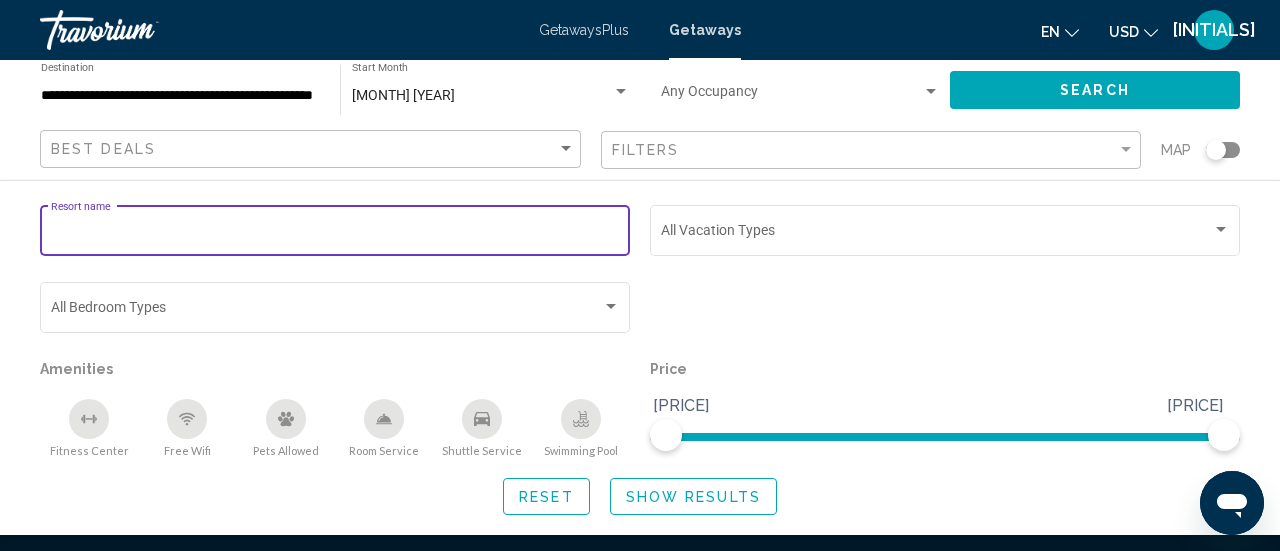 type 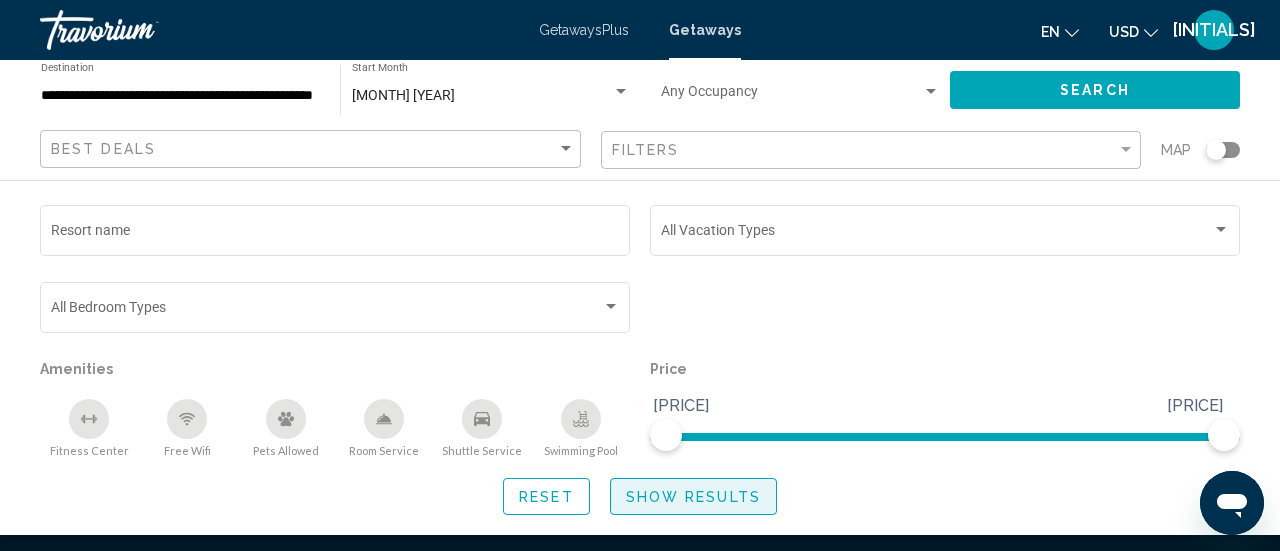 click on "Show Results" at bounding box center (693, 497) 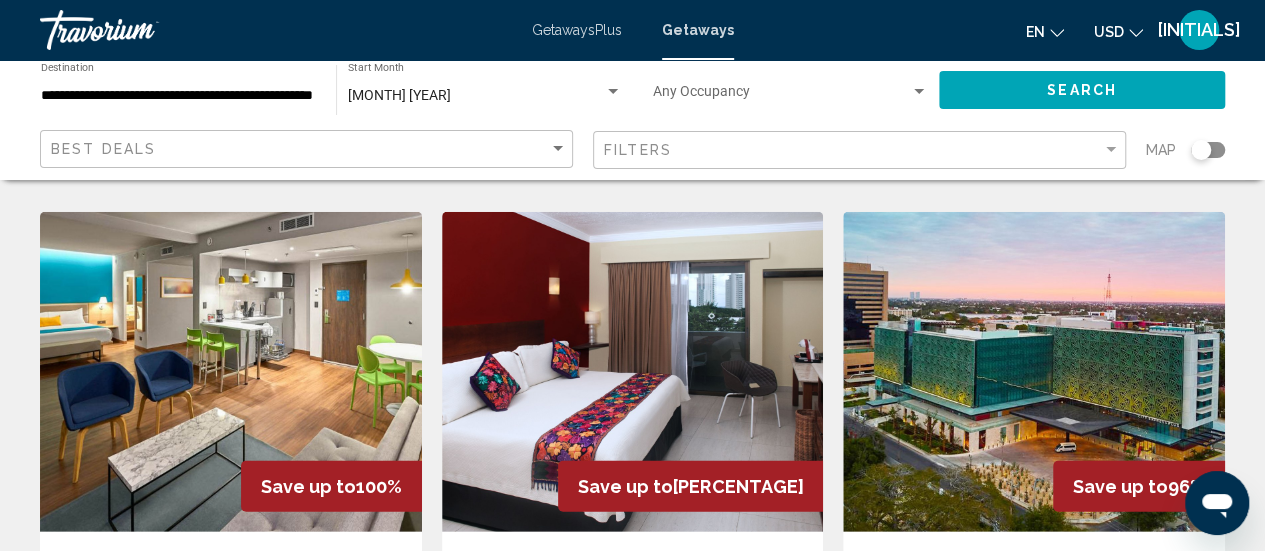 scroll, scrollTop: 2622, scrollLeft: 0, axis: vertical 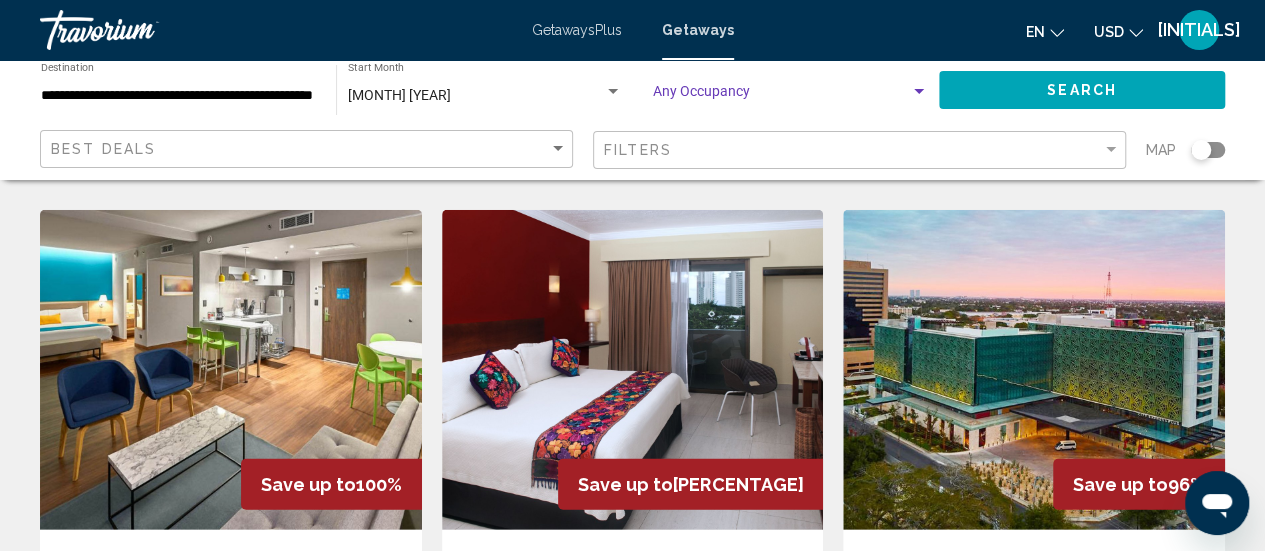 click at bounding box center [781, 96] 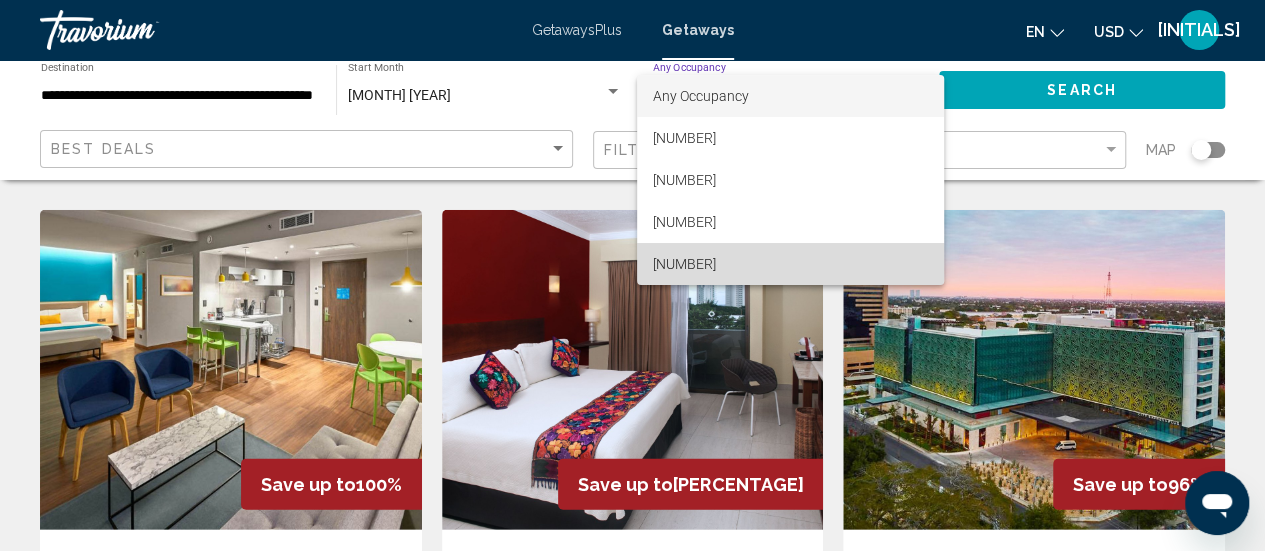 click on "[NUMBER]" at bounding box center (790, 264) 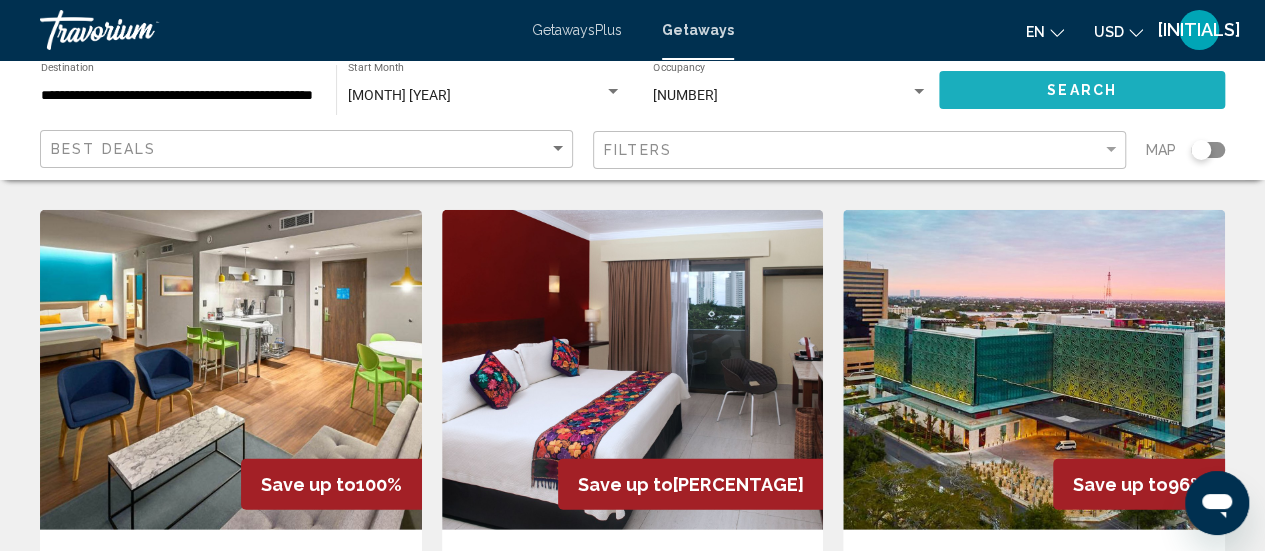 click on "Search" at bounding box center (1082, 89) 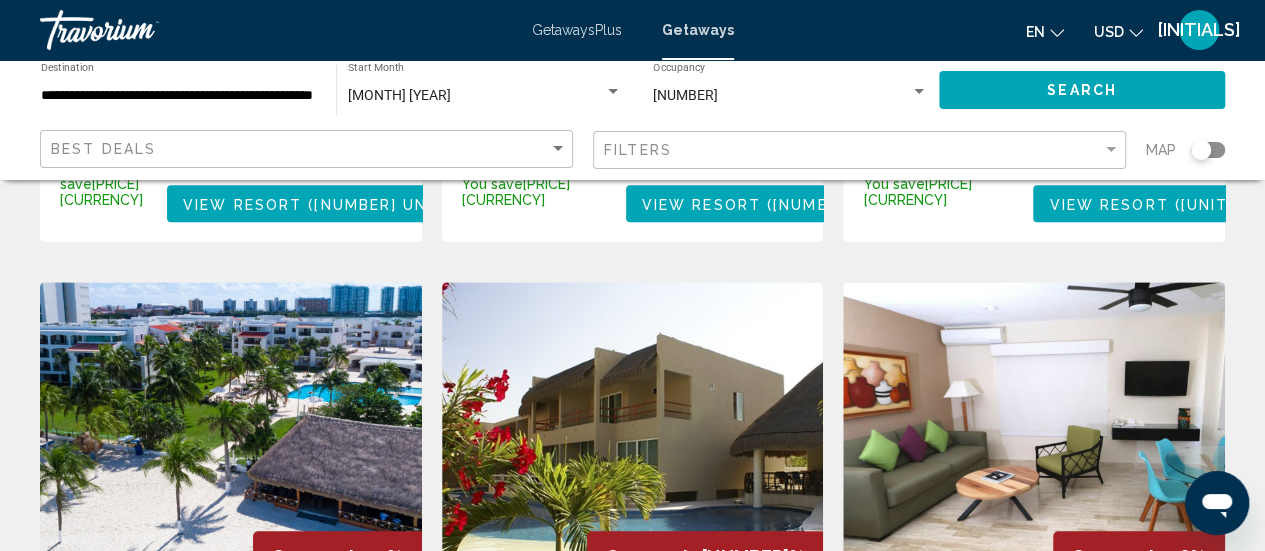 scroll, scrollTop: 859, scrollLeft: 0, axis: vertical 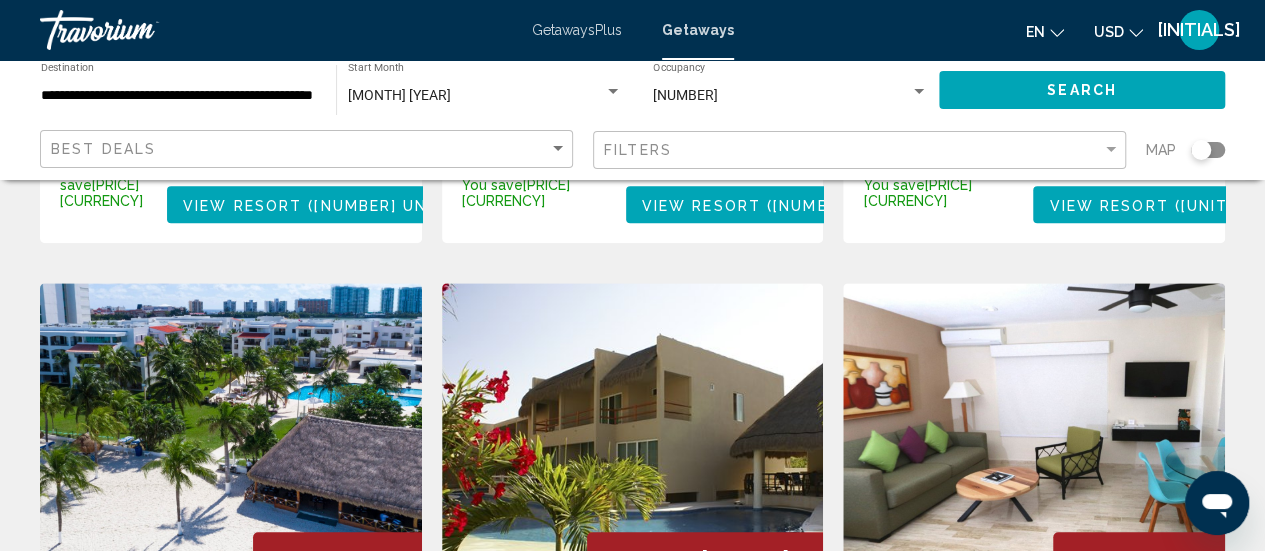 click at bounding box center (231, 443) 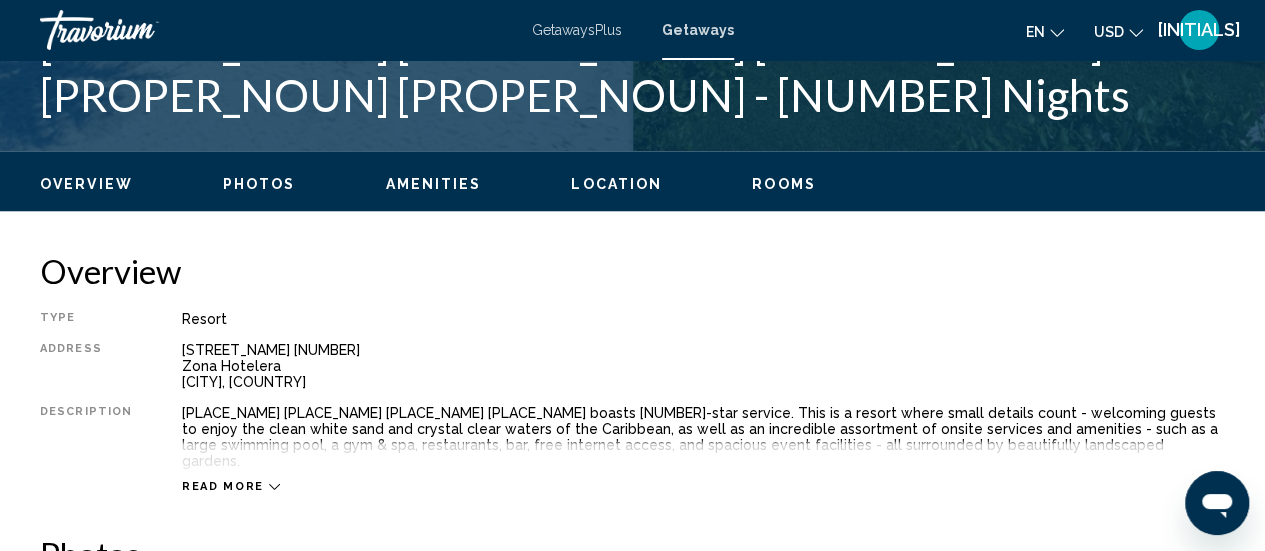 scroll, scrollTop: 259, scrollLeft: 0, axis: vertical 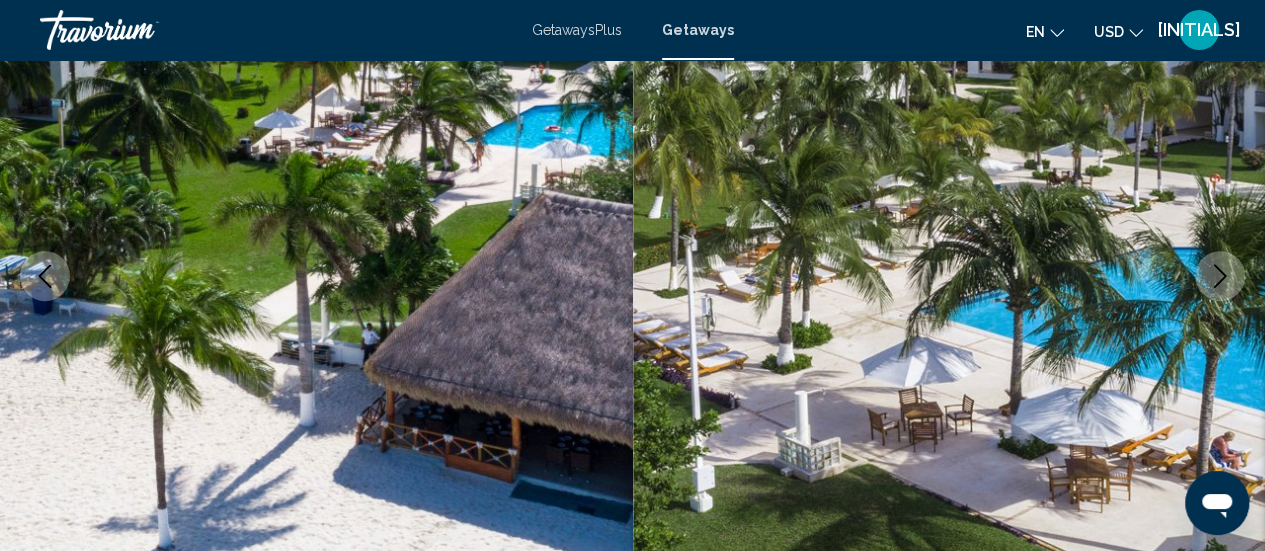 click at bounding box center [1220, 276] 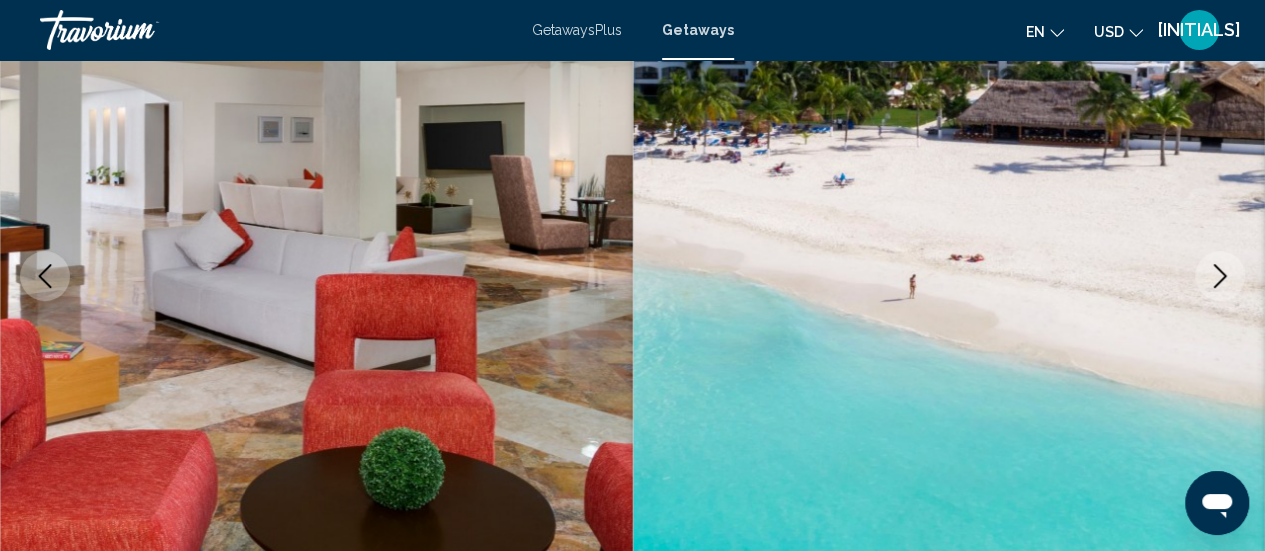 click at bounding box center [1220, 276] 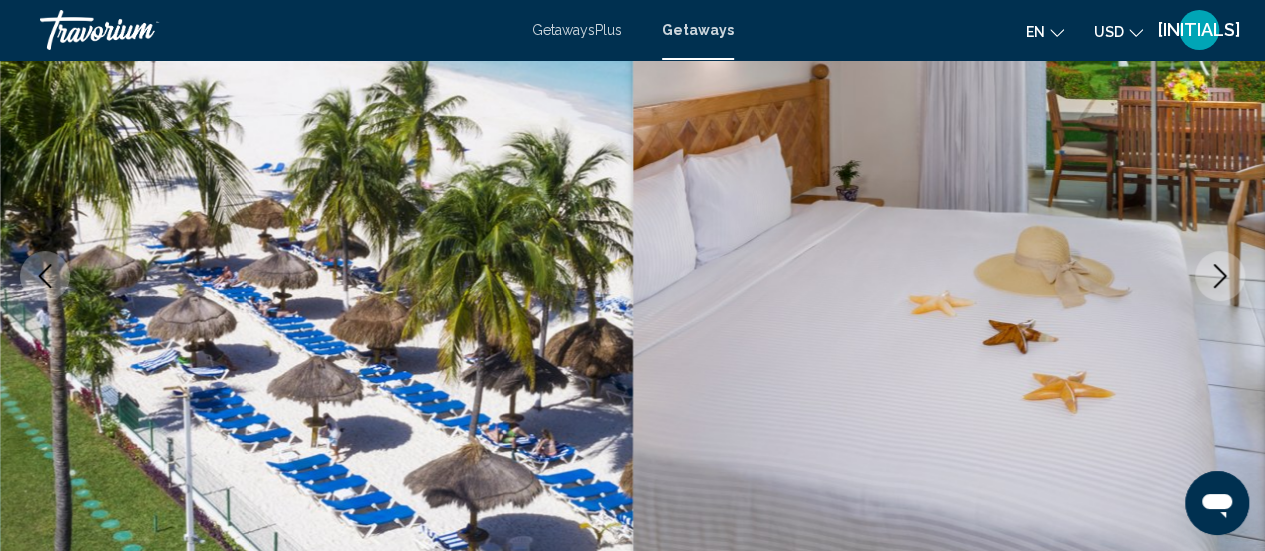 click at bounding box center [1220, 276] 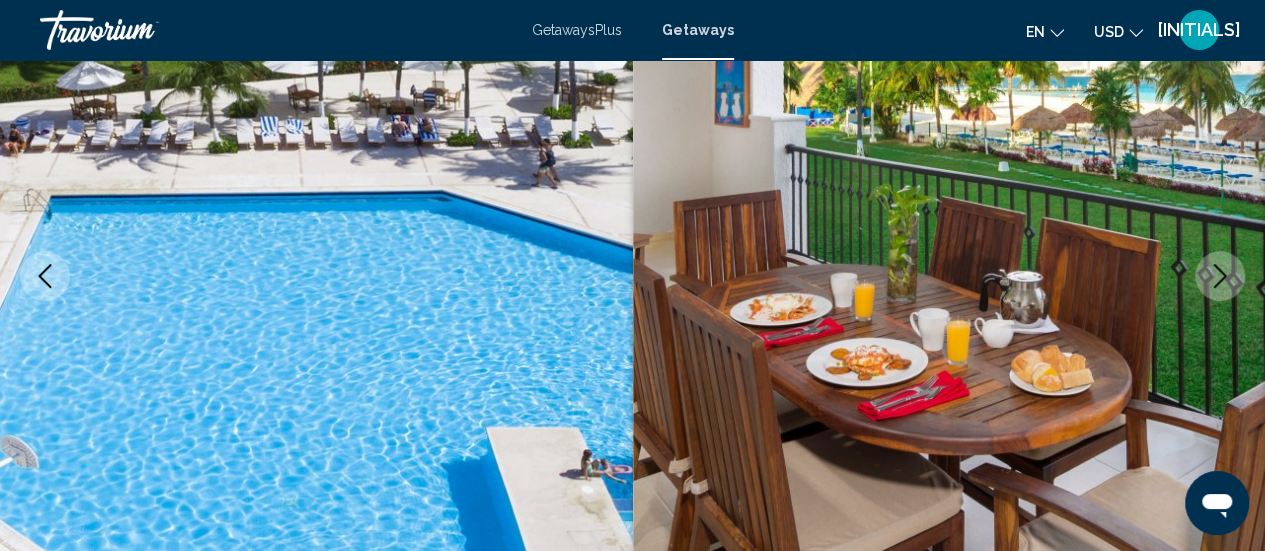 click at bounding box center [1220, 276] 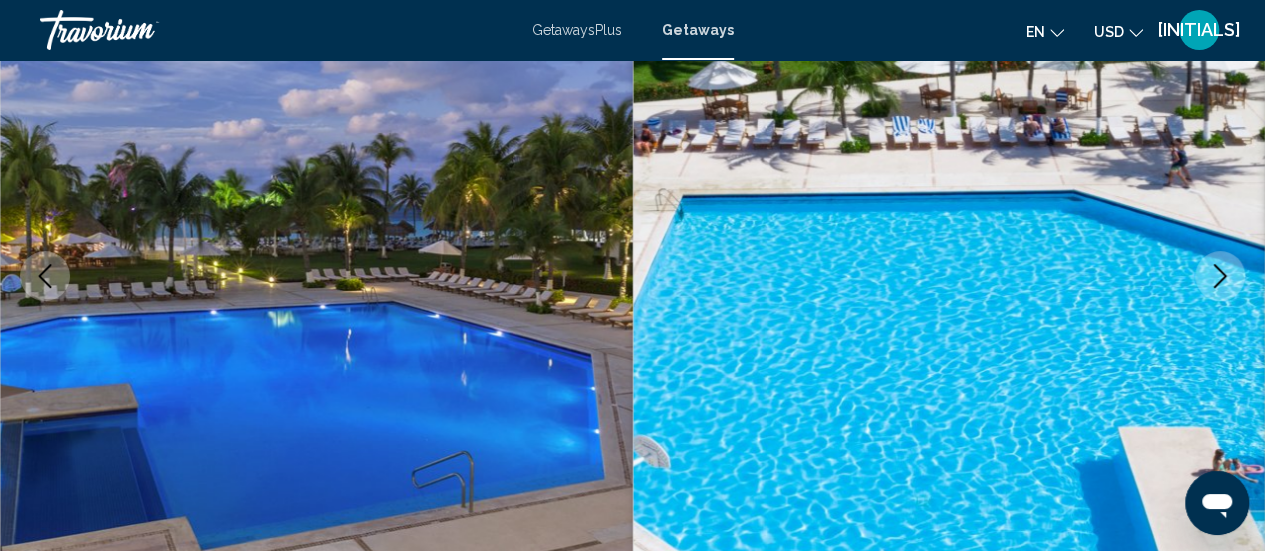 click at bounding box center [1220, 276] 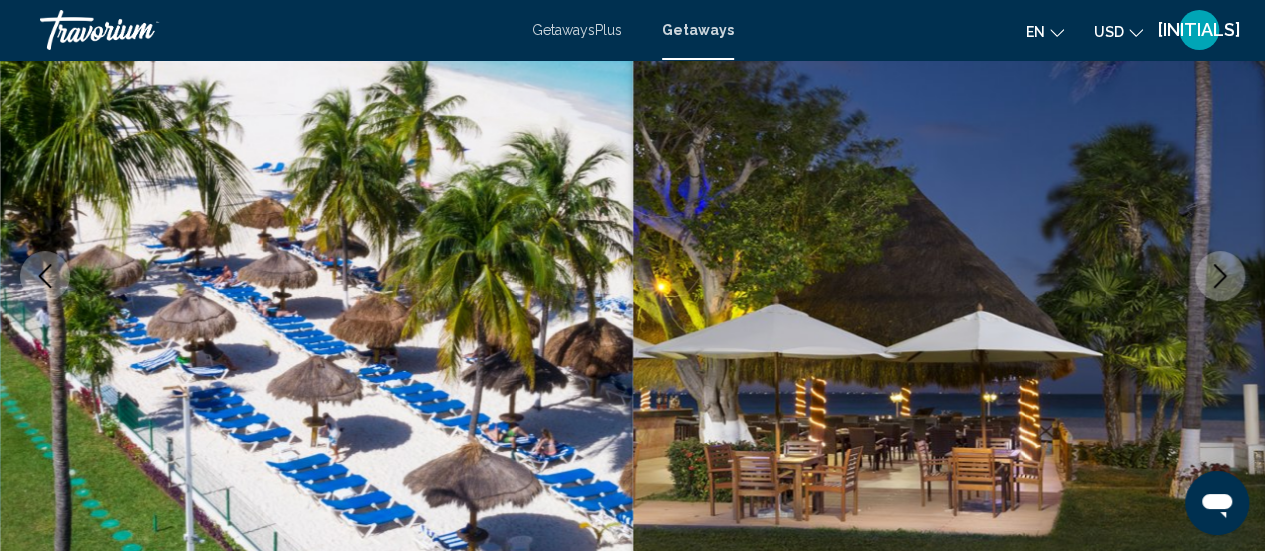 click at bounding box center [1220, 276] 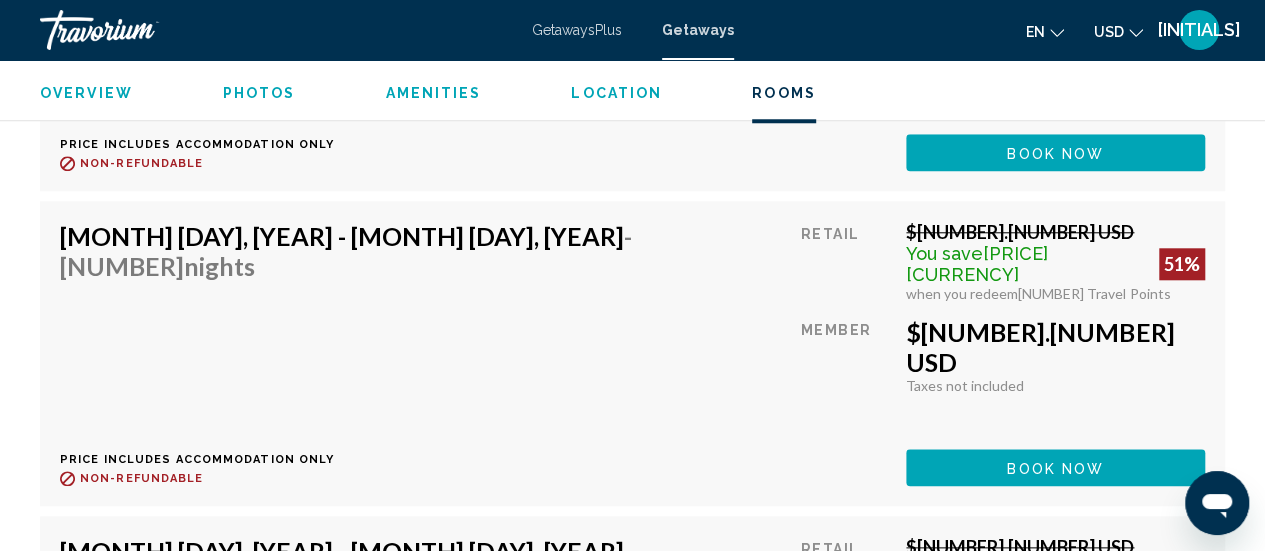 scroll, scrollTop: 4679, scrollLeft: 0, axis: vertical 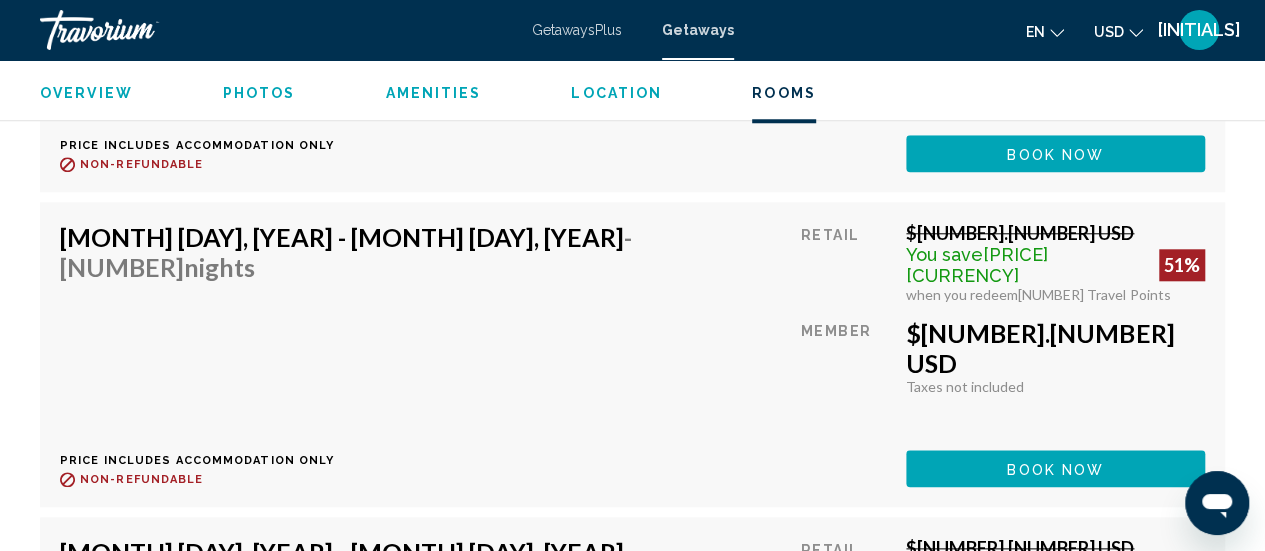 click on "Photos" at bounding box center [259, 93] 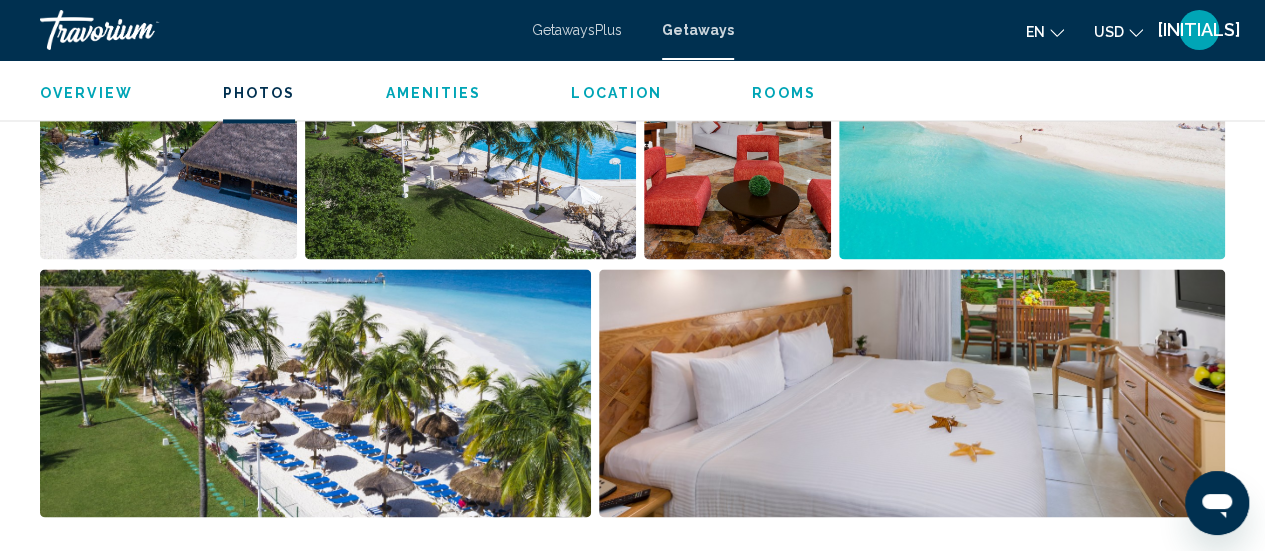 scroll, scrollTop: 1446, scrollLeft: 0, axis: vertical 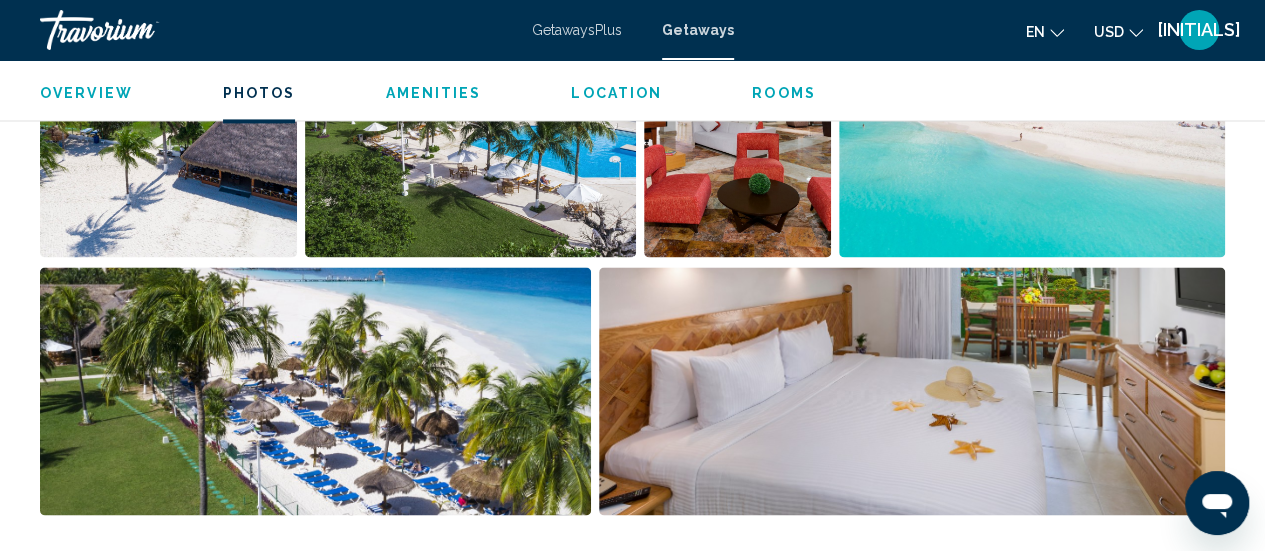 click at bounding box center [912, 391] 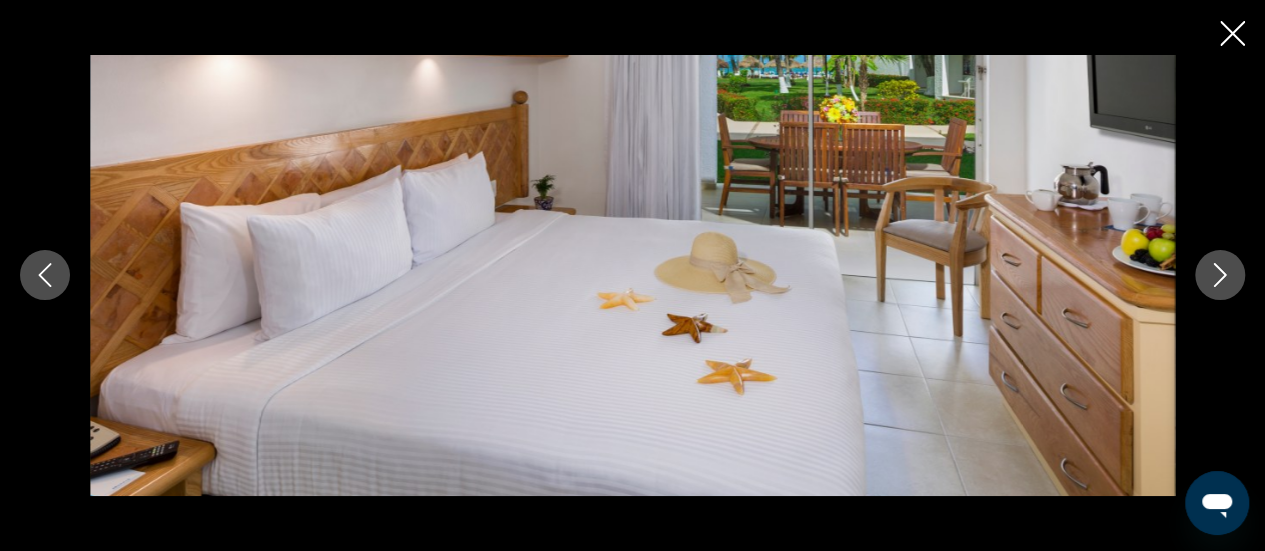 click at bounding box center [1220, 275] 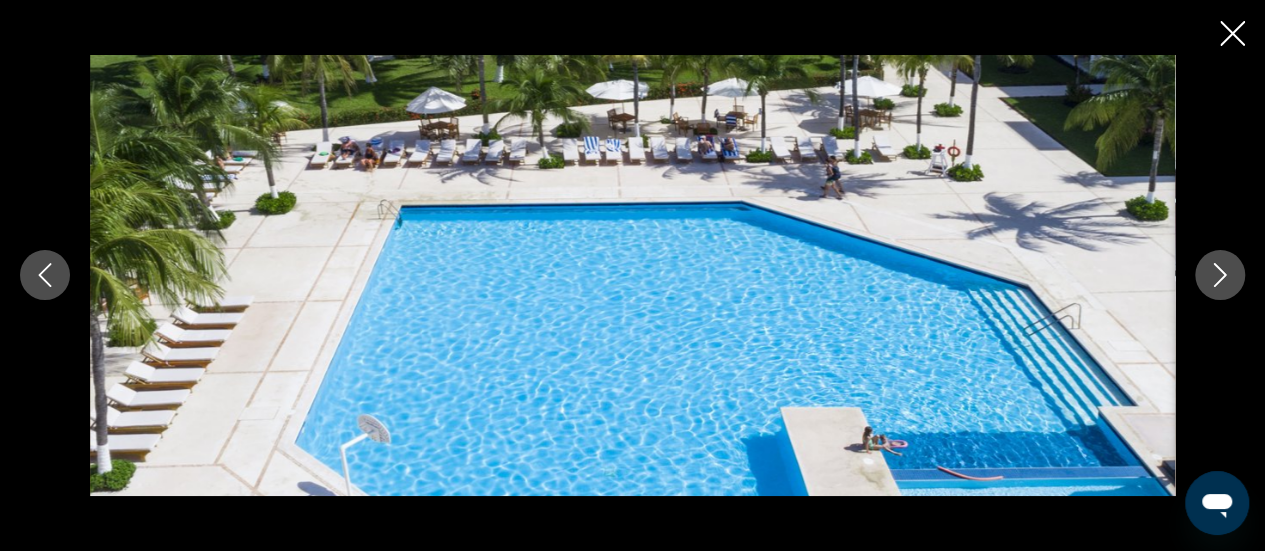 click at bounding box center [1220, 275] 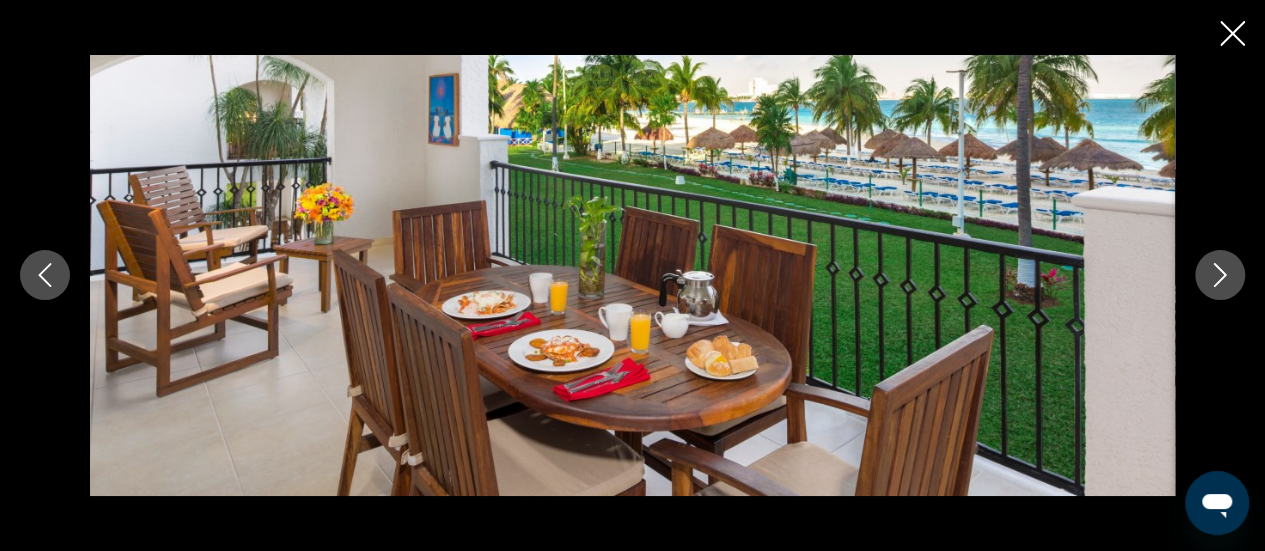 click at bounding box center (1220, 275) 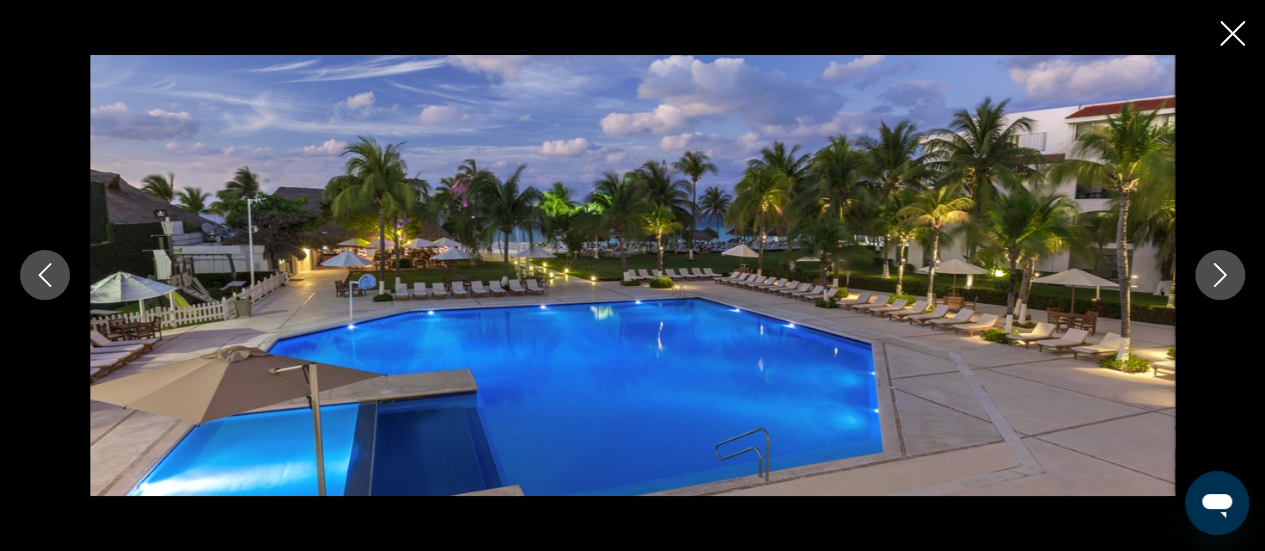 click at bounding box center [1220, 275] 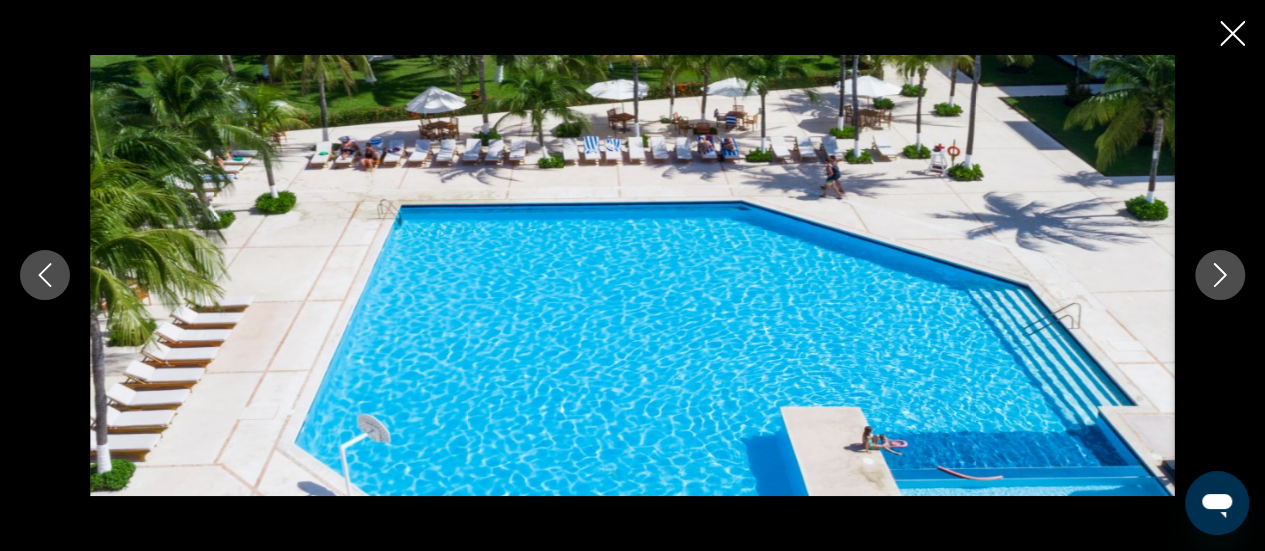 click at bounding box center (1220, 275) 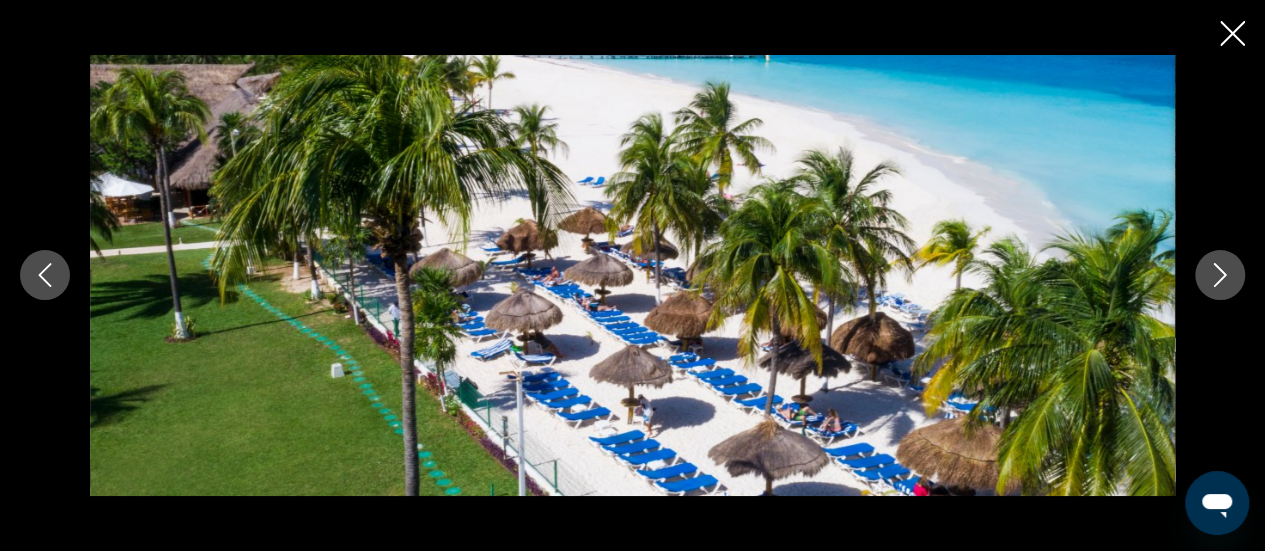 click at bounding box center (1220, 275) 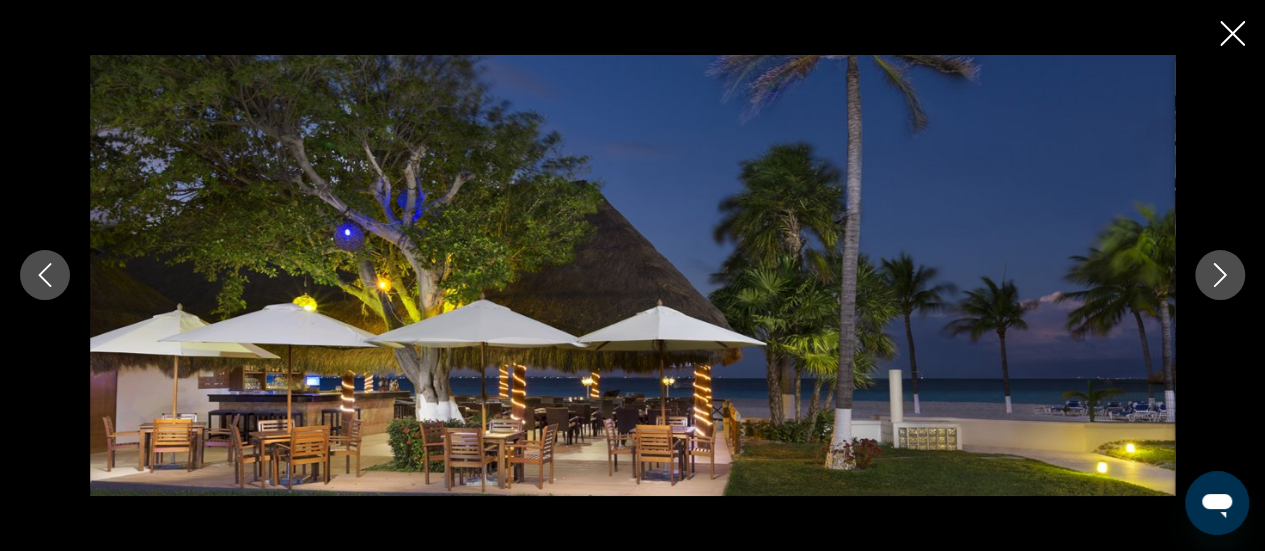 click at bounding box center [1220, 275] 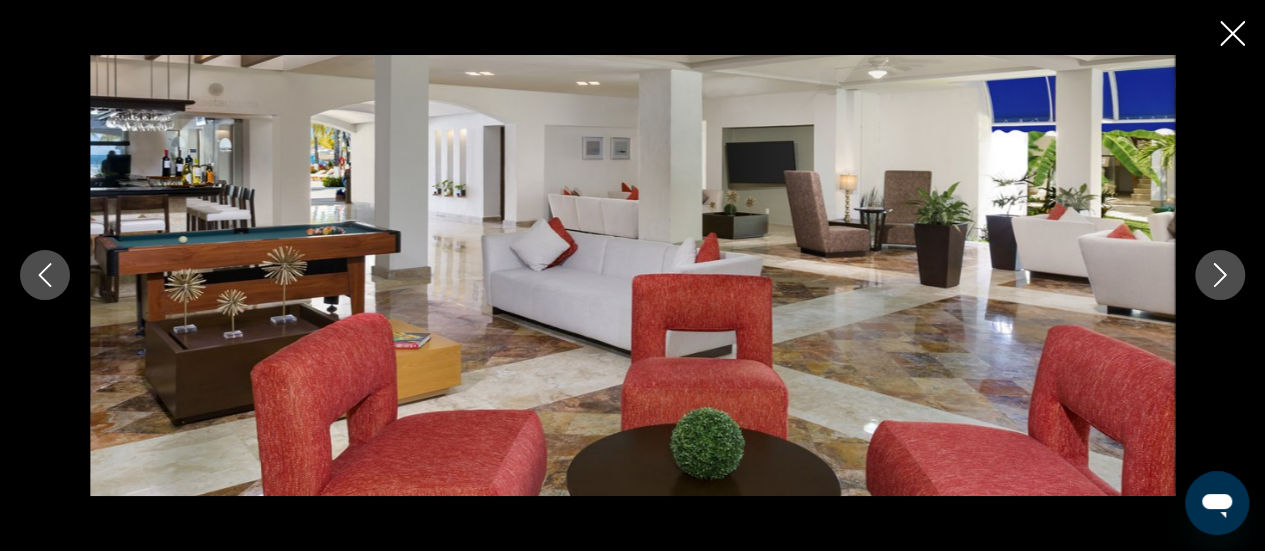 click at bounding box center (1232, 33) 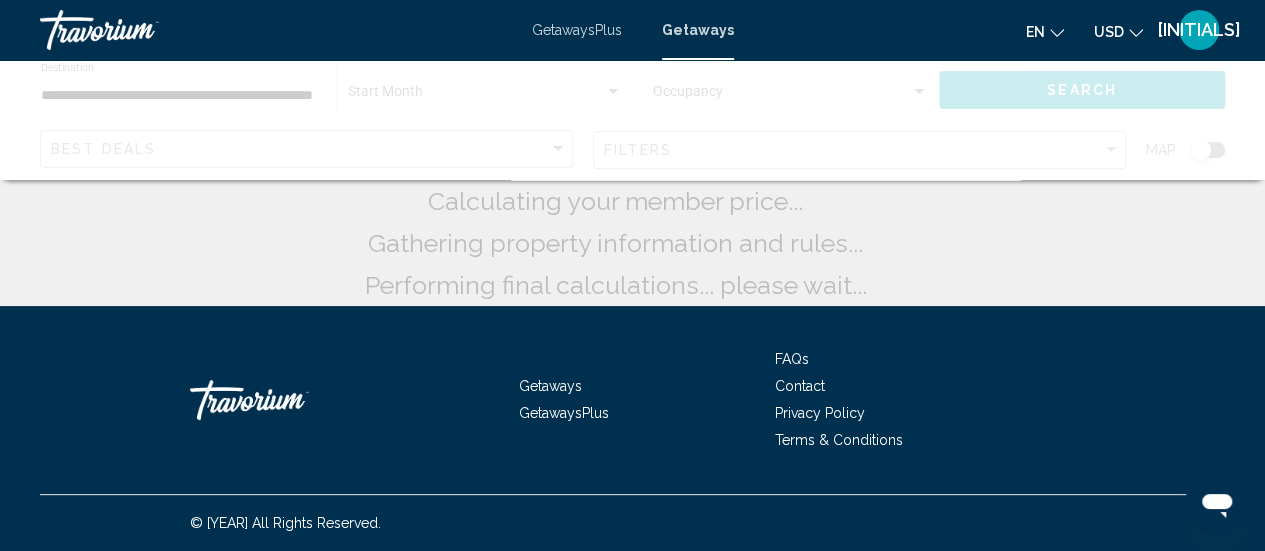 scroll, scrollTop: 0, scrollLeft: 0, axis: both 